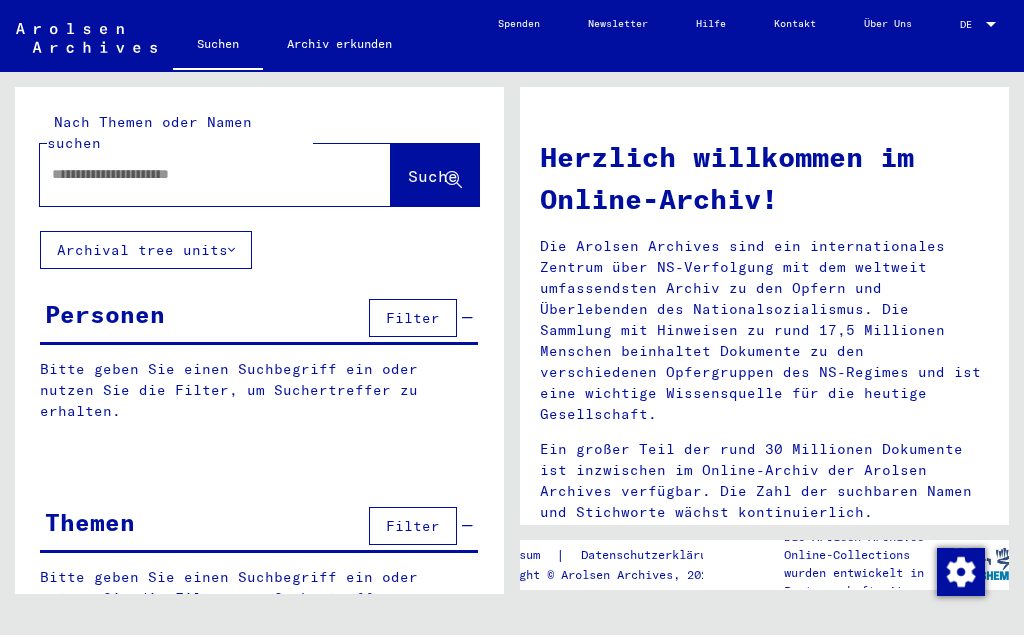 scroll, scrollTop: 0, scrollLeft: 0, axis: both 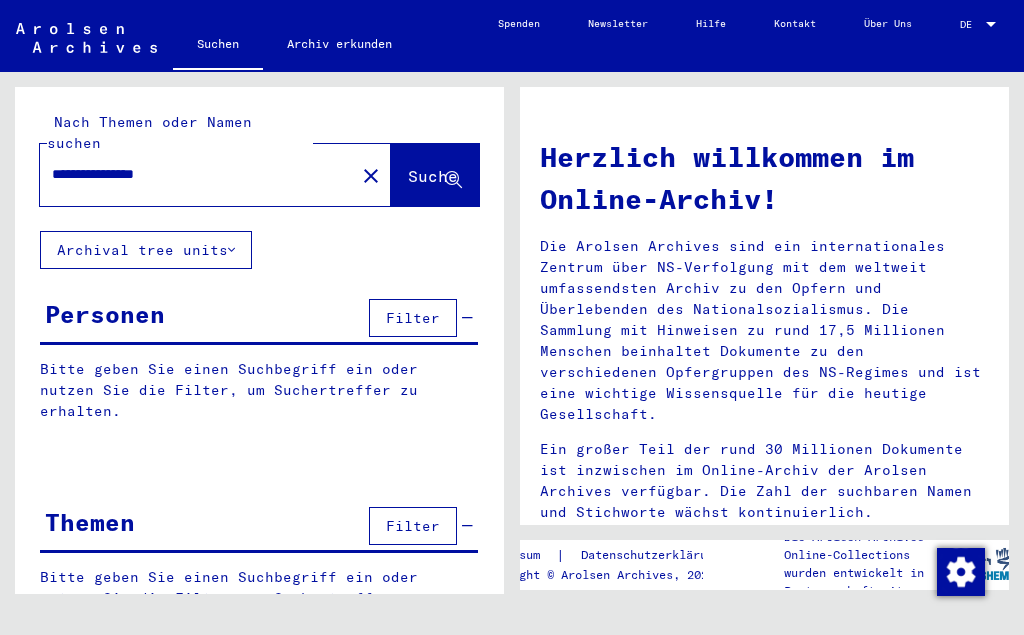 type on "**********" 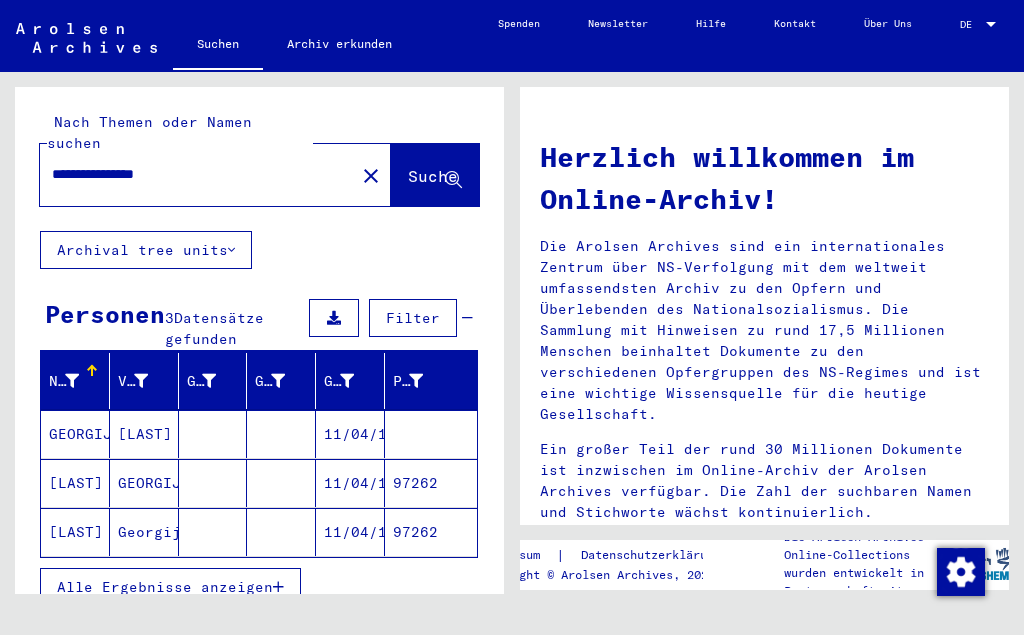 click on "[LAST]" at bounding box center [144, 483] 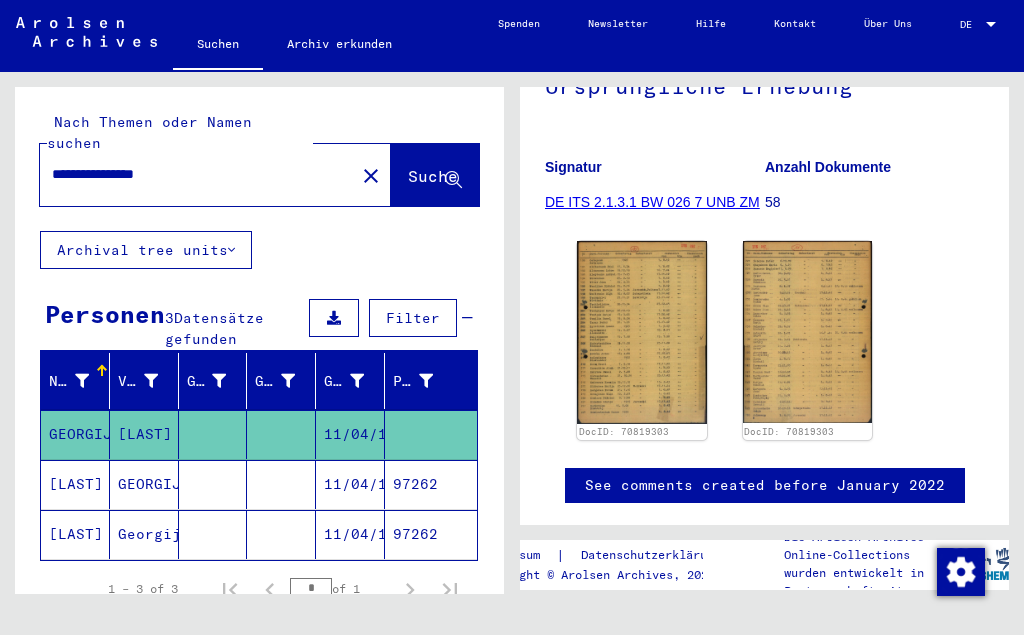 scroll, scrollTop: 282, scrollLeft: 0, axis: vertical 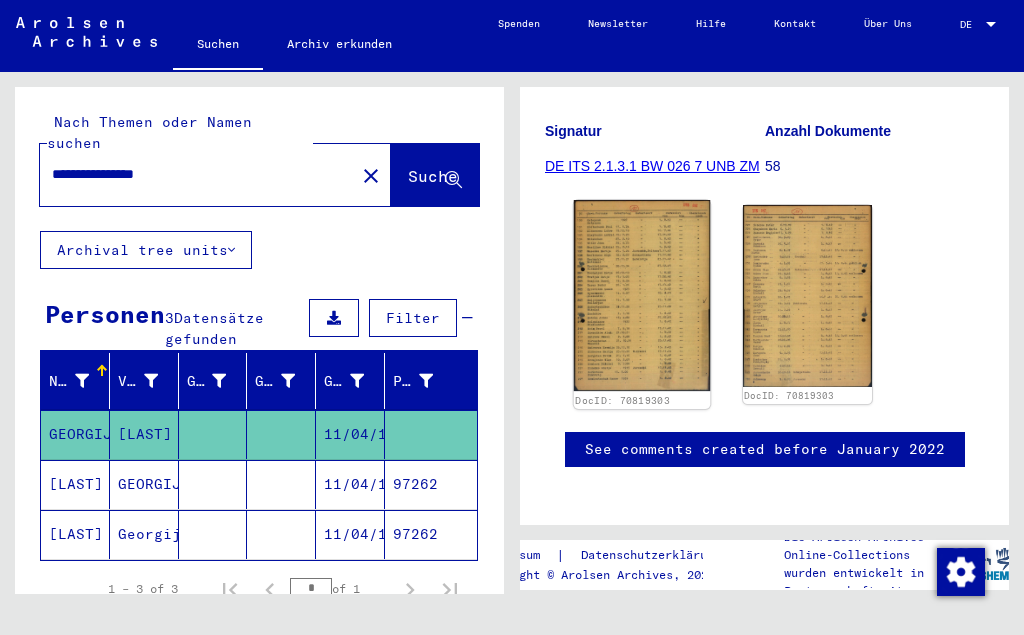 click 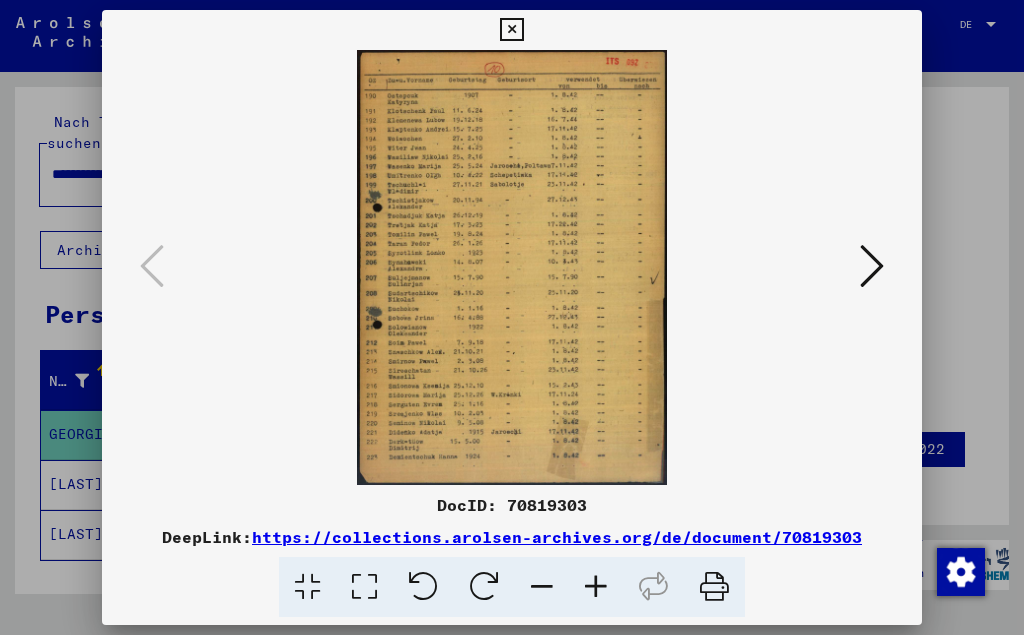 scroll, scrollTop: 0, scrollLeft: 0, axis: both 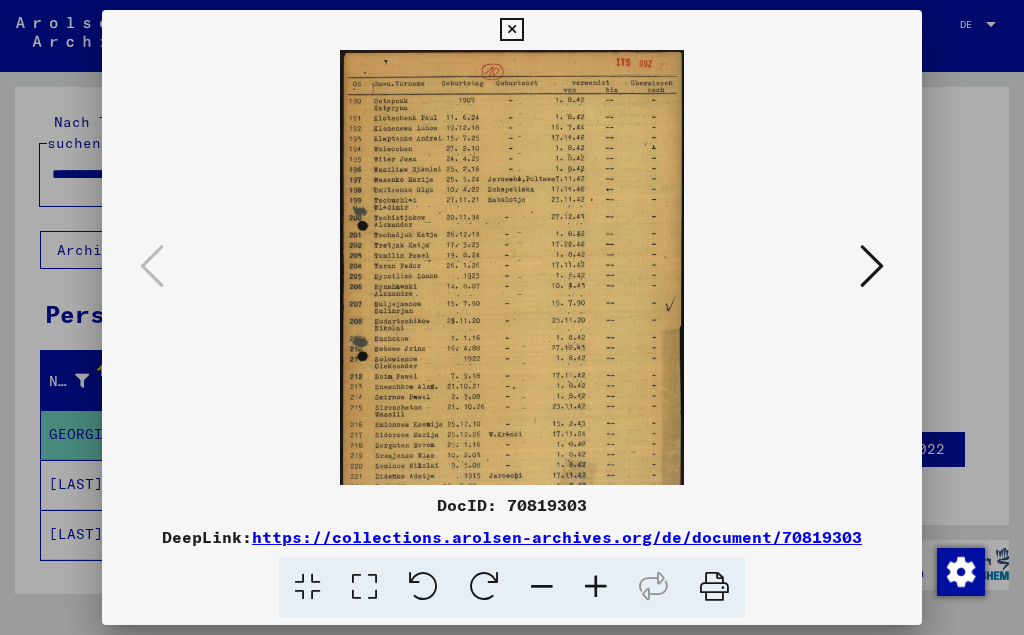 click at bounding box center [596, 587] 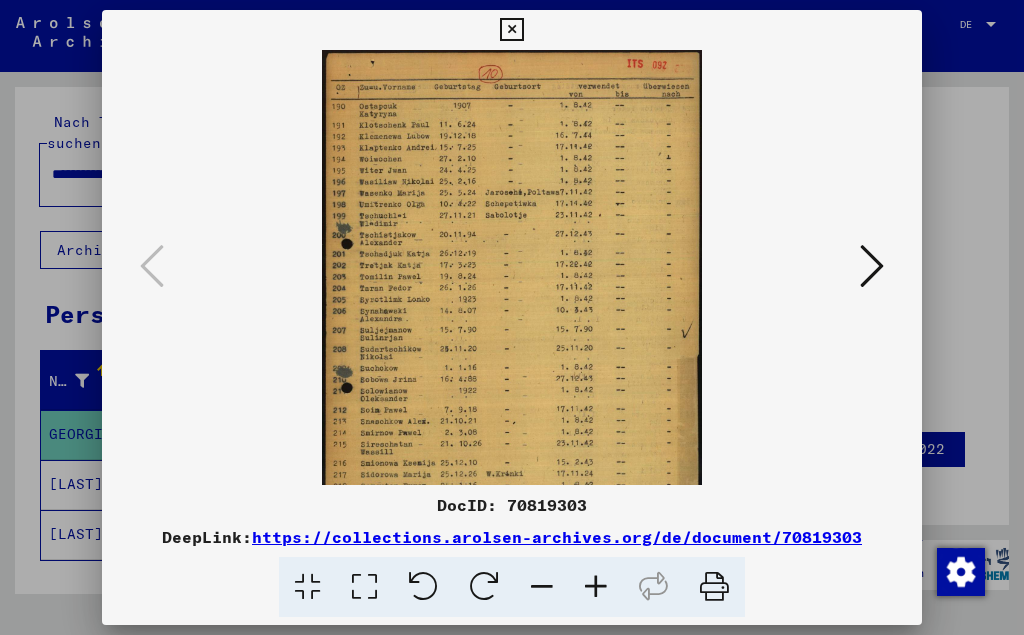 click at bounding box center (596, 587) 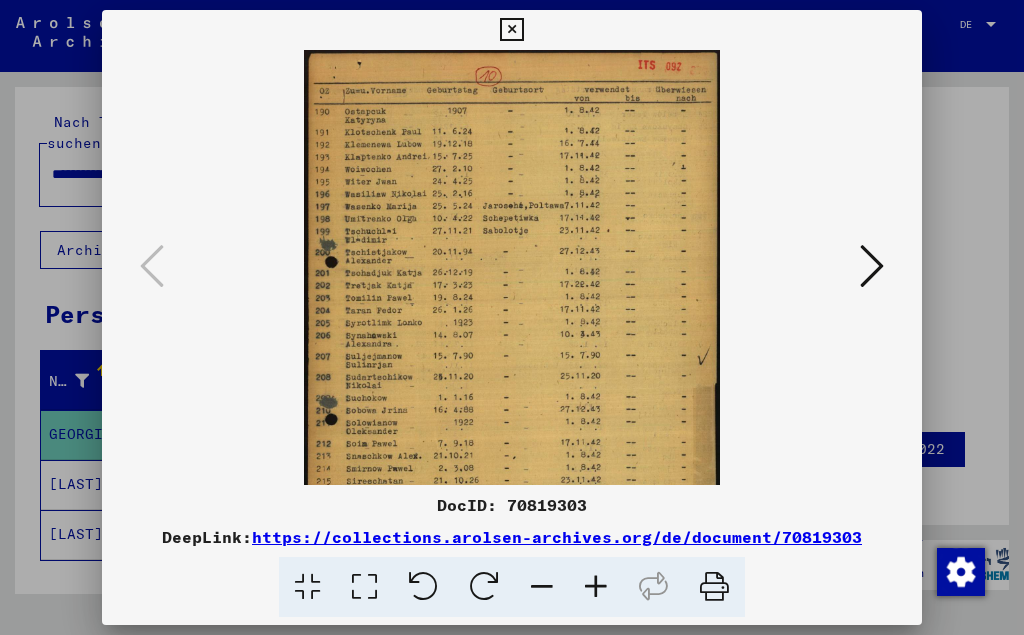 click at bounding box center [596, 587] 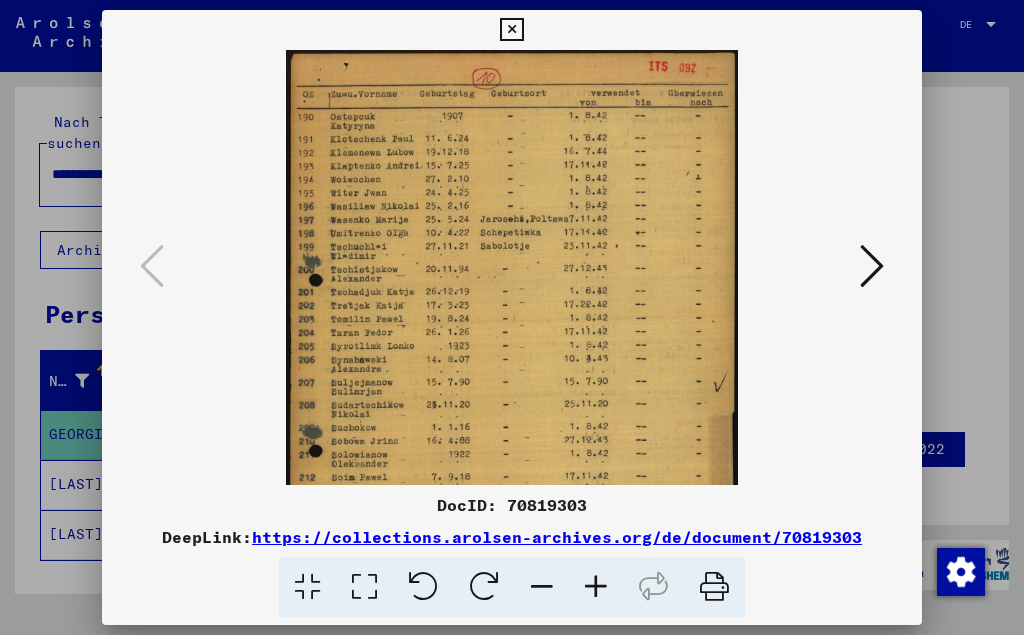 click at bounding box center [596, 587] 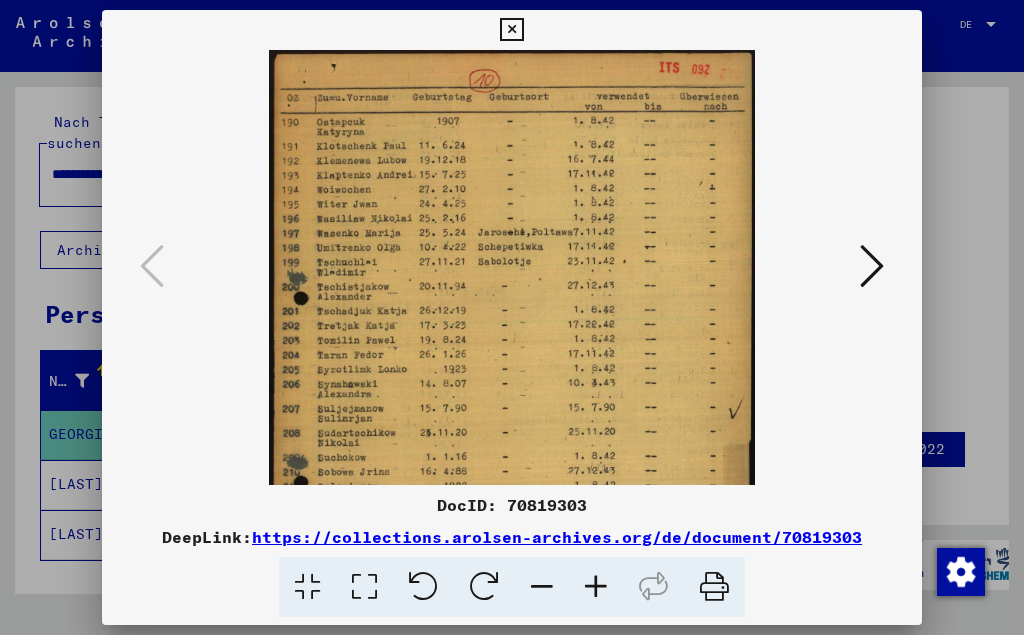 click at bounding box center (596, 587) 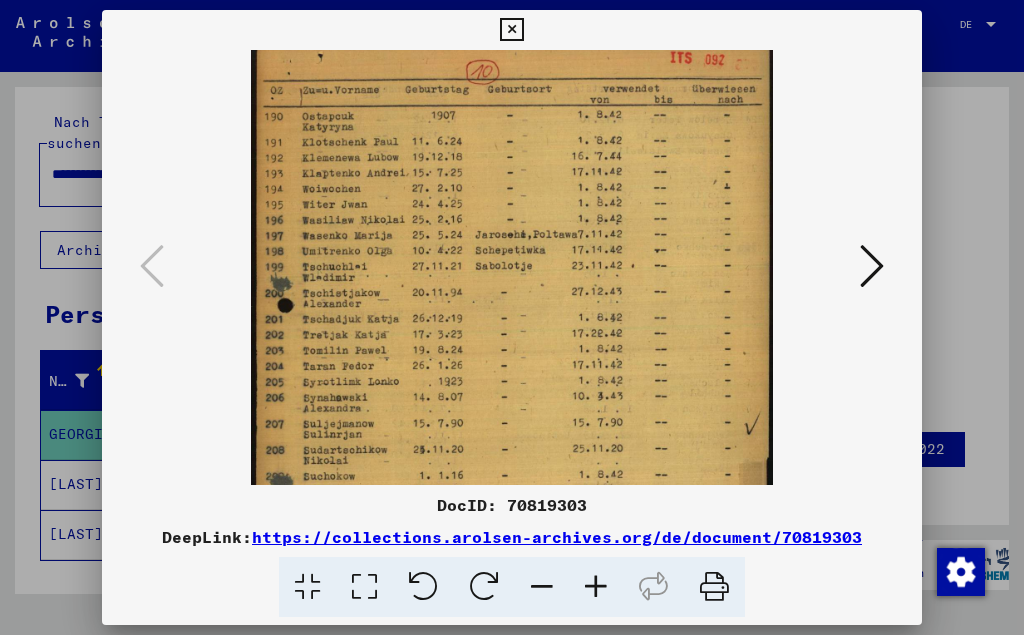 scroll, scrollTop: 0, scrollLeft: 0, axis: both 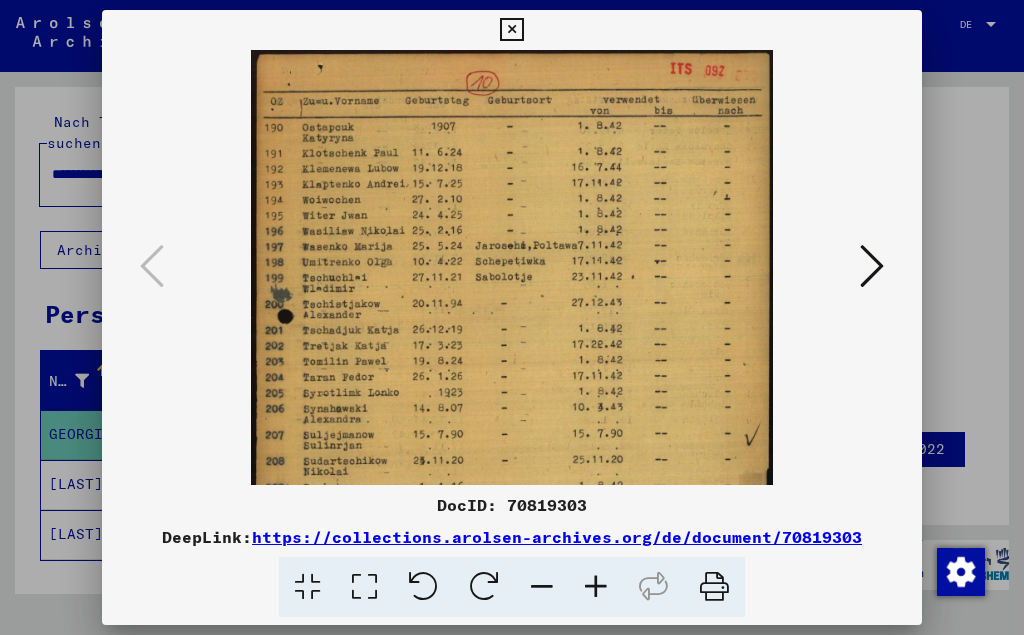 drag, startPoint x: 500, startPoint y: 388, endPoint x: 607, endPoint y: 416, distance: 110.60289 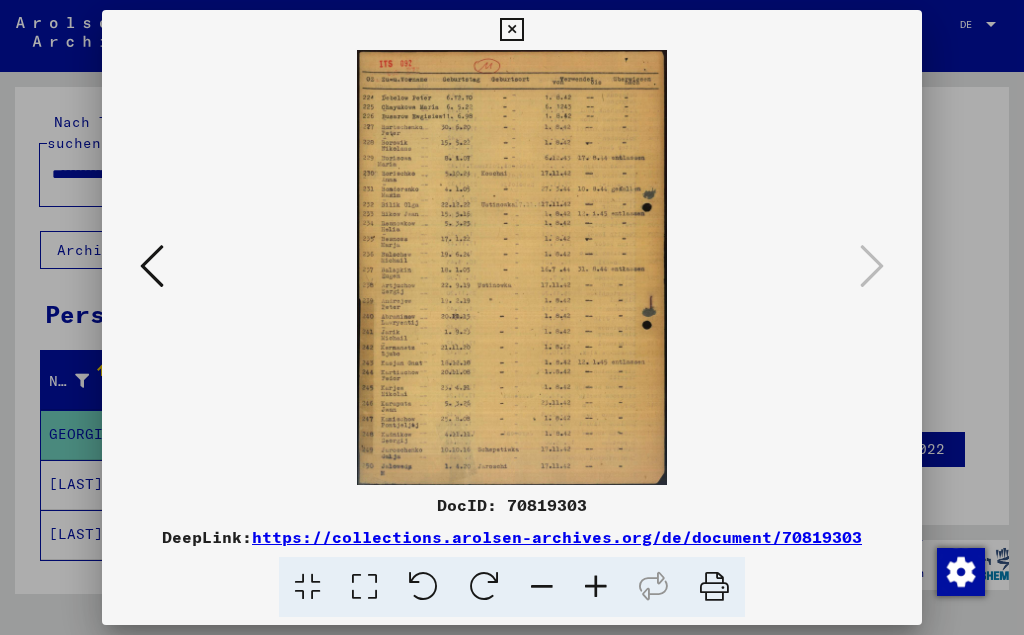 click at bounding box center (512, 267) 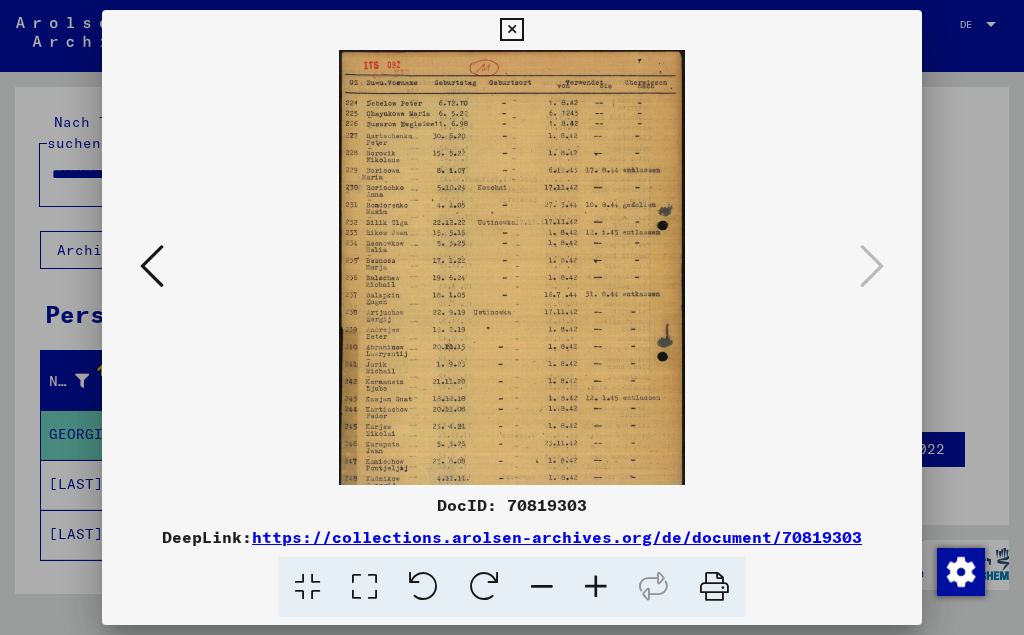 click at bounding box center (596, 587) 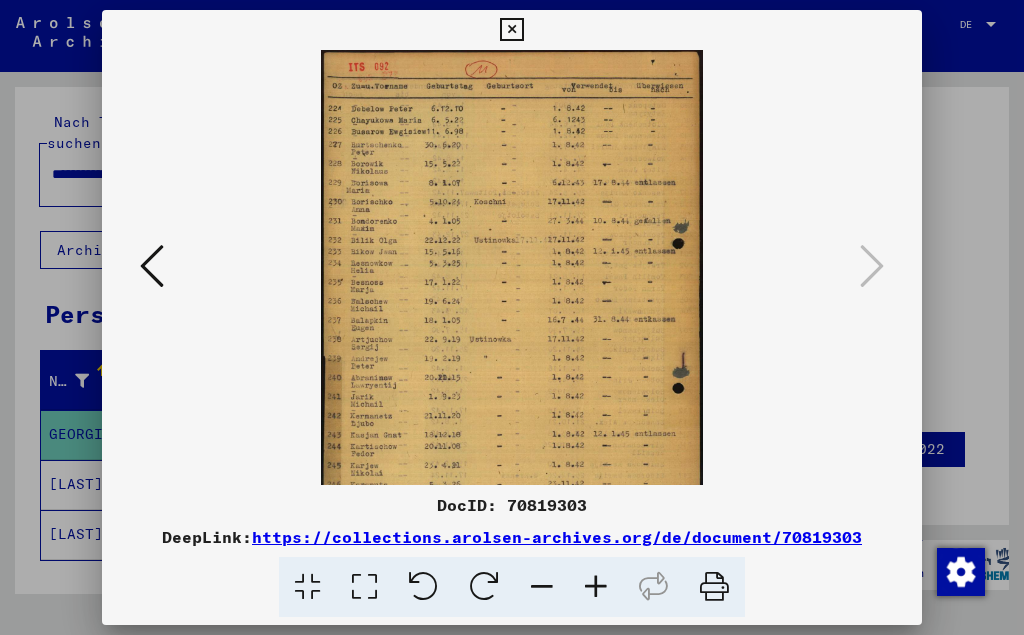 click at bounding box center (596, 587) 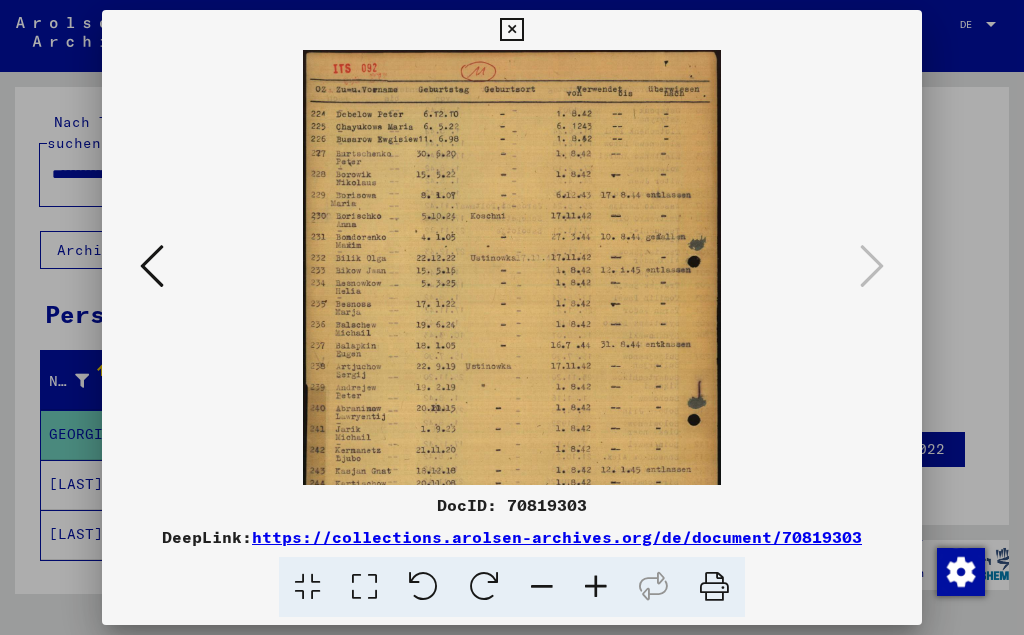 click at bounding box center [596, 587] 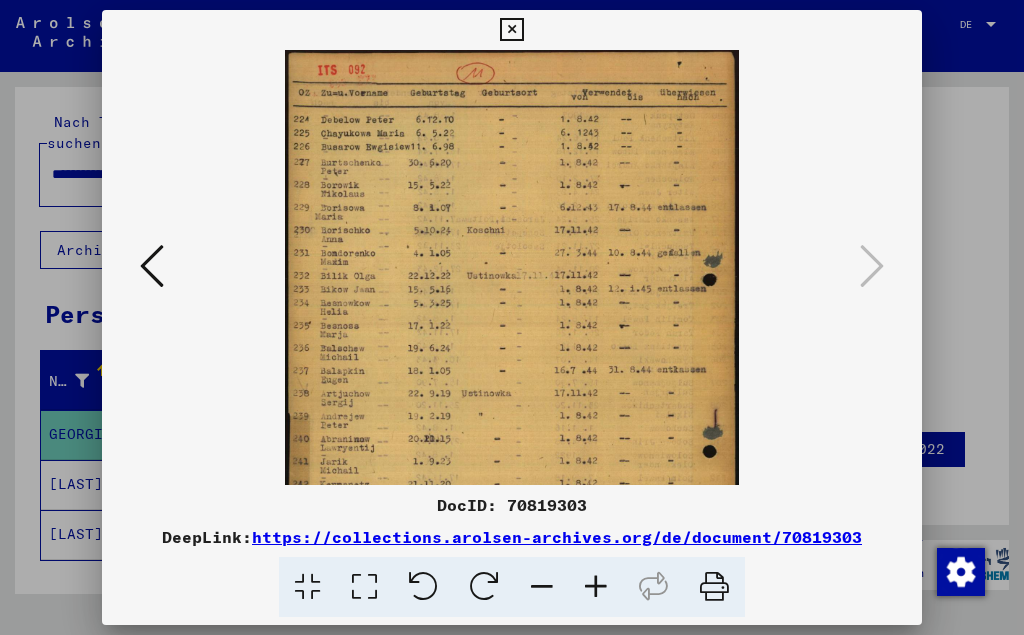 click at bounding box center (596, 587) 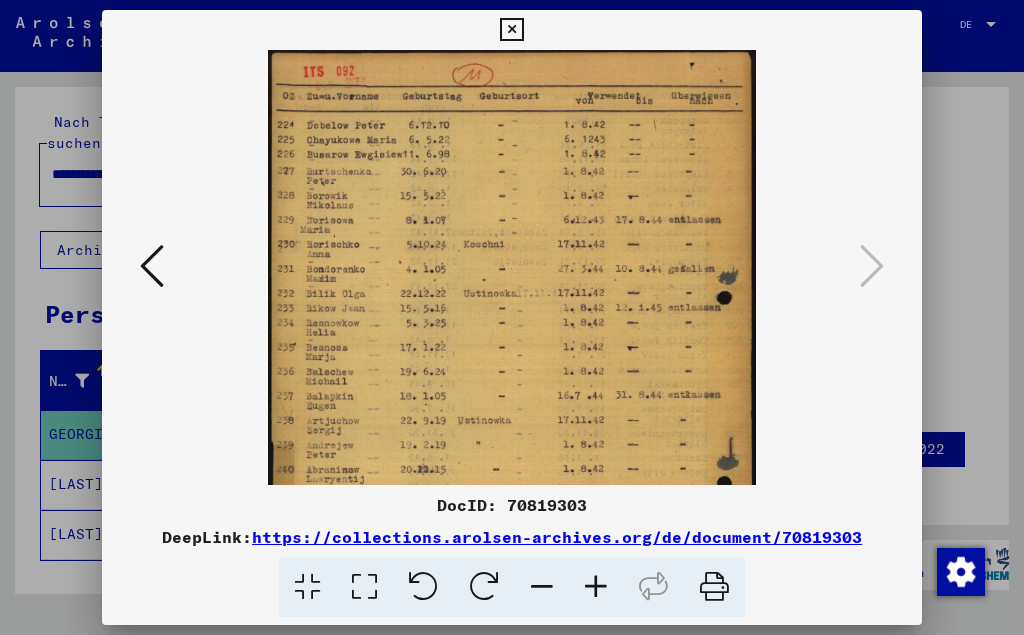 click at bounding box center (596, 587) 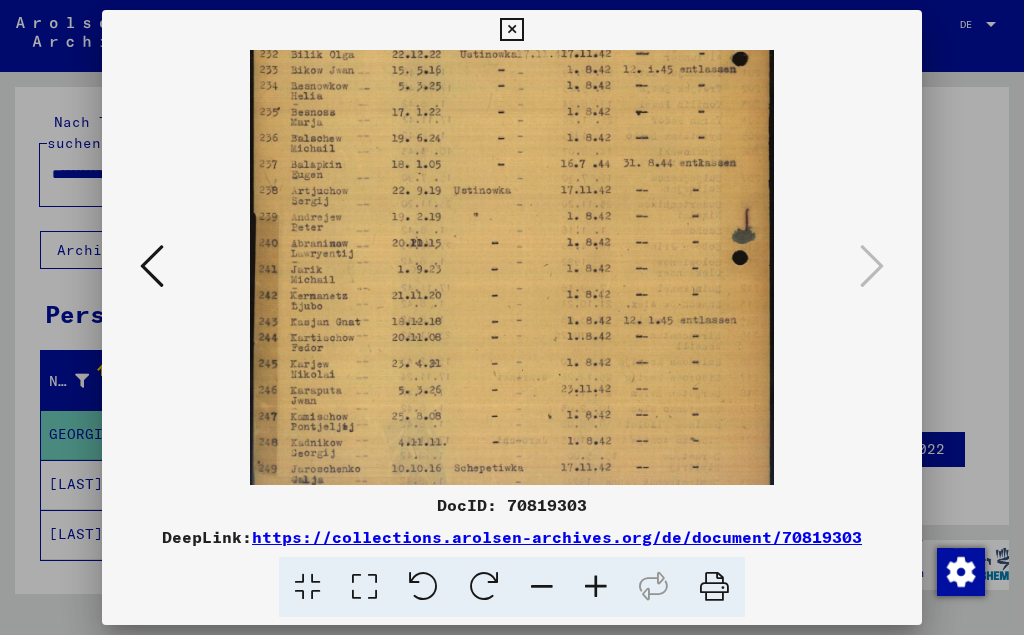 scroll, scrollTop: 274, scrollLeft: 0, axis: vertical 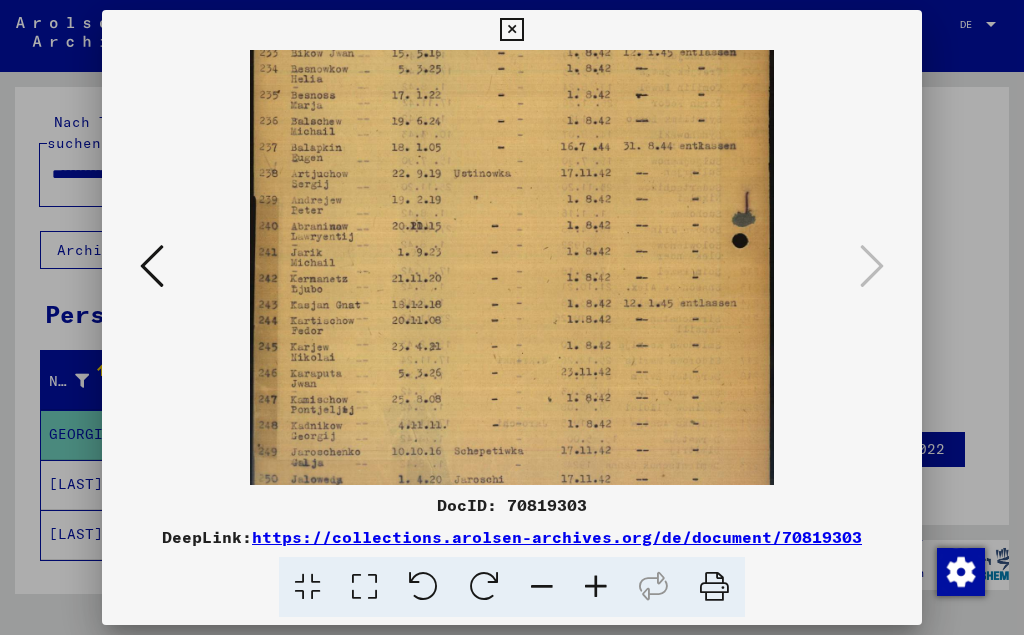 drag, startPoint x: 457, startPoint y: 361, endPoint x: 678, endPoint y: 87, distance: 352.01846 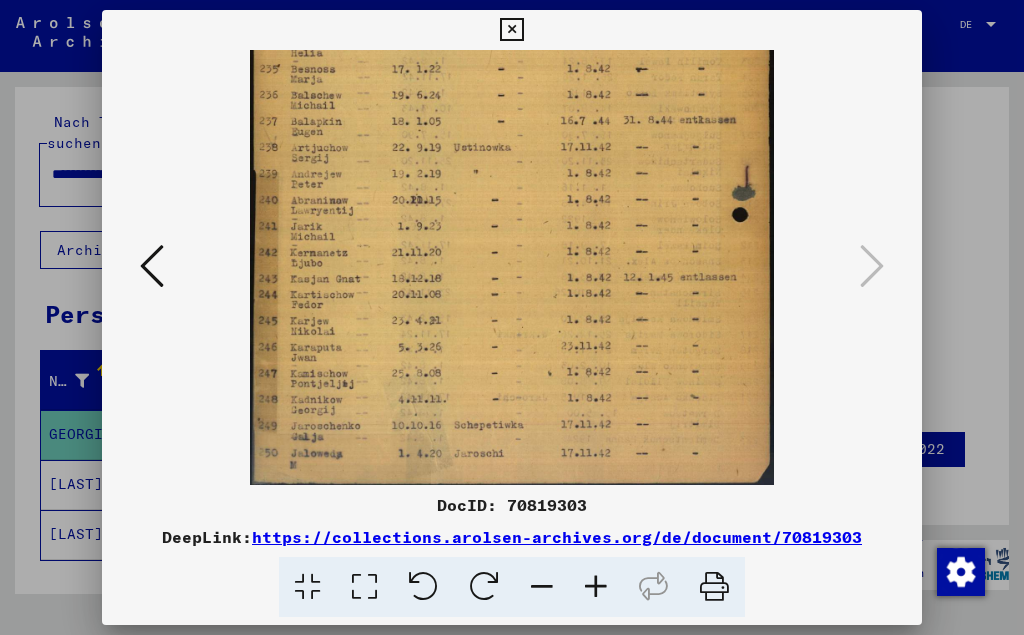 drag, startPoint x: 614, startPoint y: 401, endPoint x: 628, endPoint y: 356, distance: 47.127487 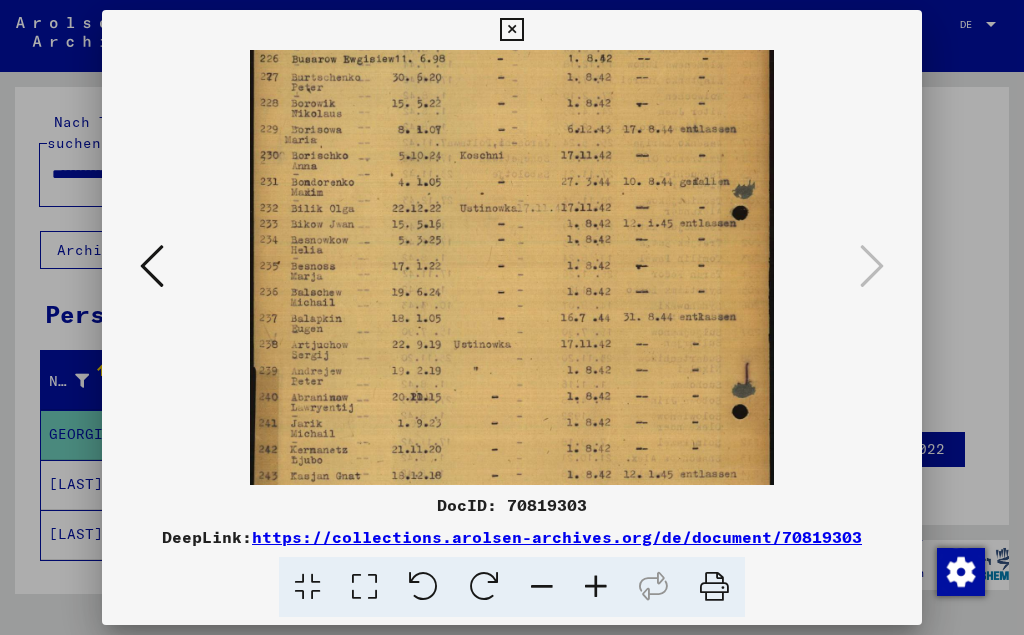 drag, startPoint x: 602, startPoint y: 284, endPoint x: 608, endPoint y: 495, distance: 211.0853 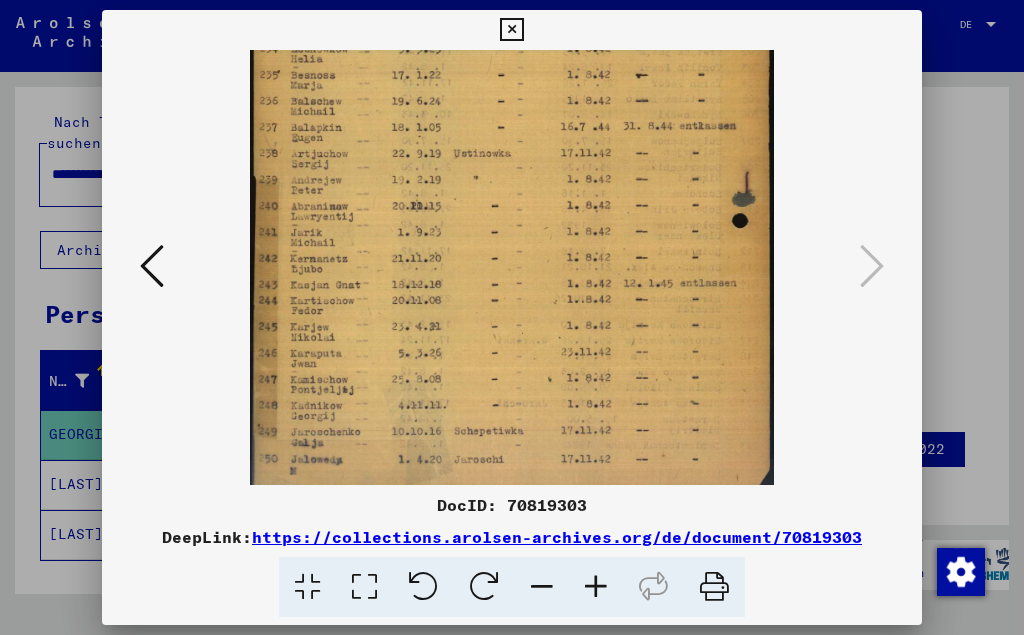 scroll, scrollTop: 300, scrollLeft: 0, axis: vertical 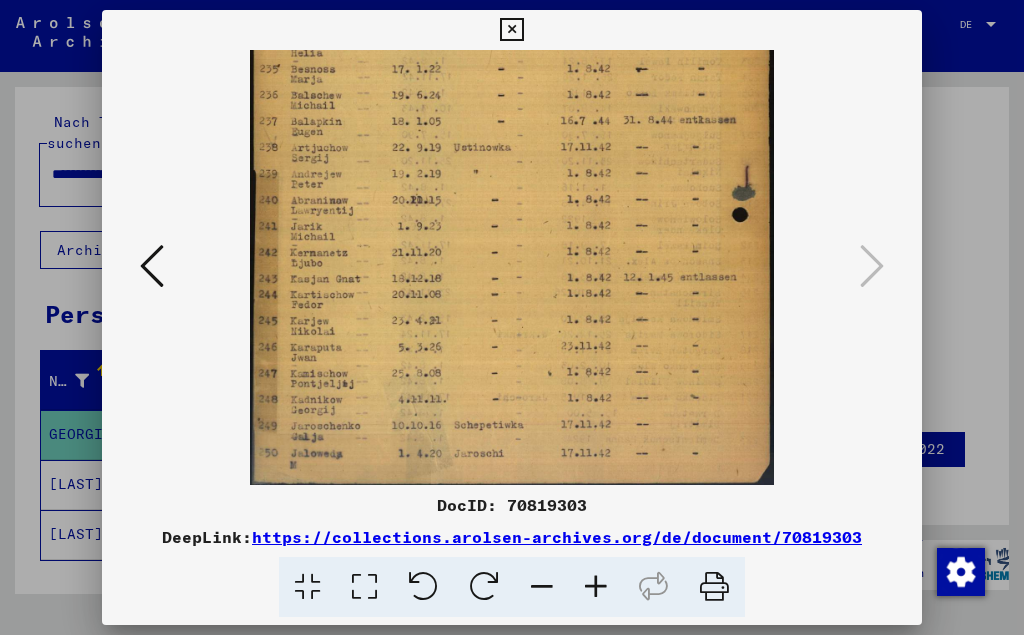 drag, startPoint x: 573, startPoint y: 263, endPoint x: 706, endPoint y: 113, distance: 200.47194 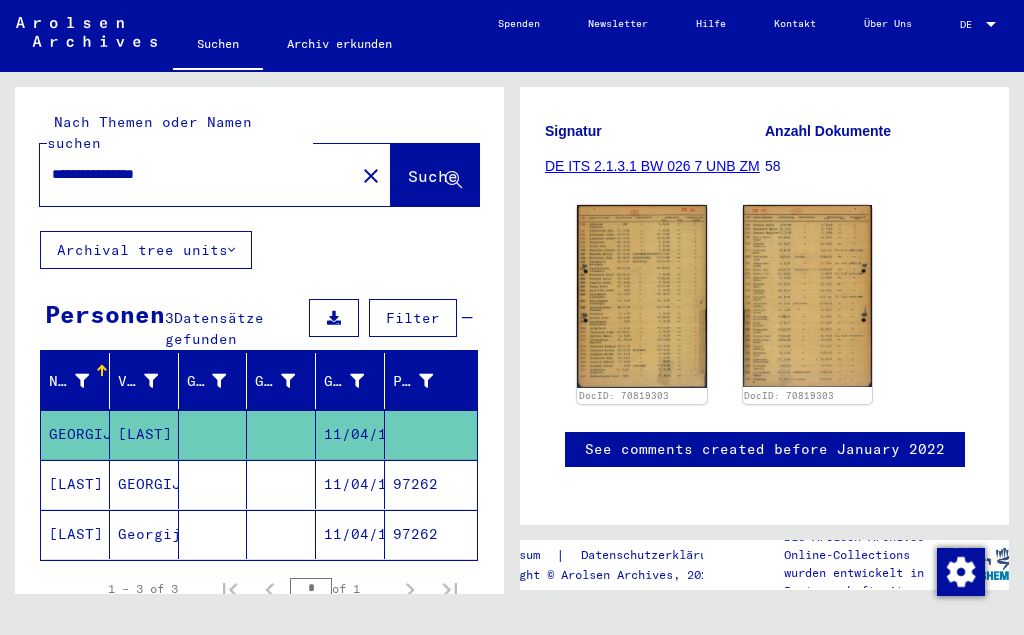 click at bounding box center (281, 534) 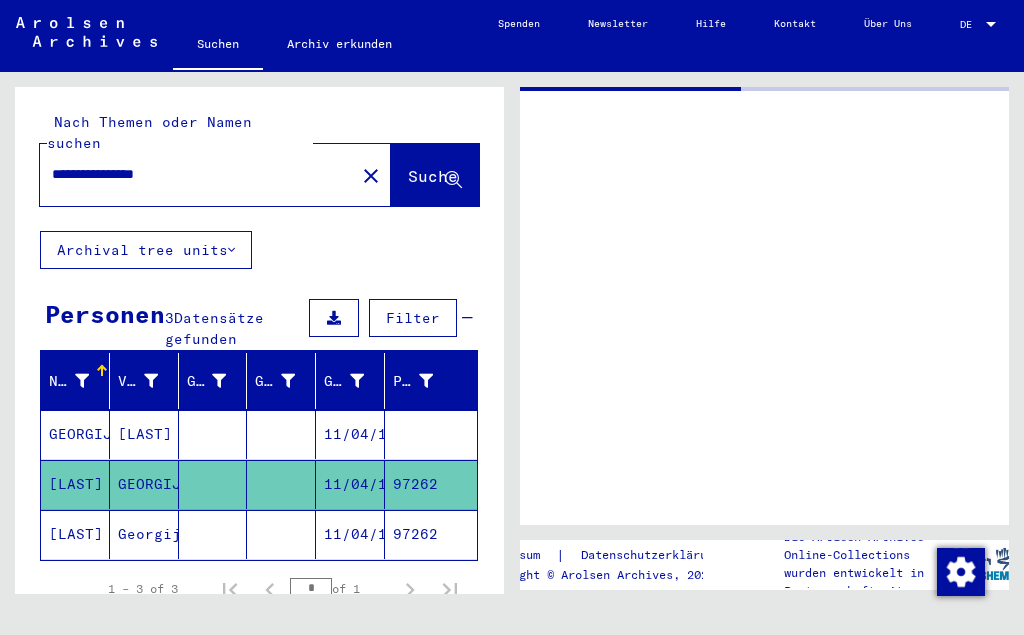 click 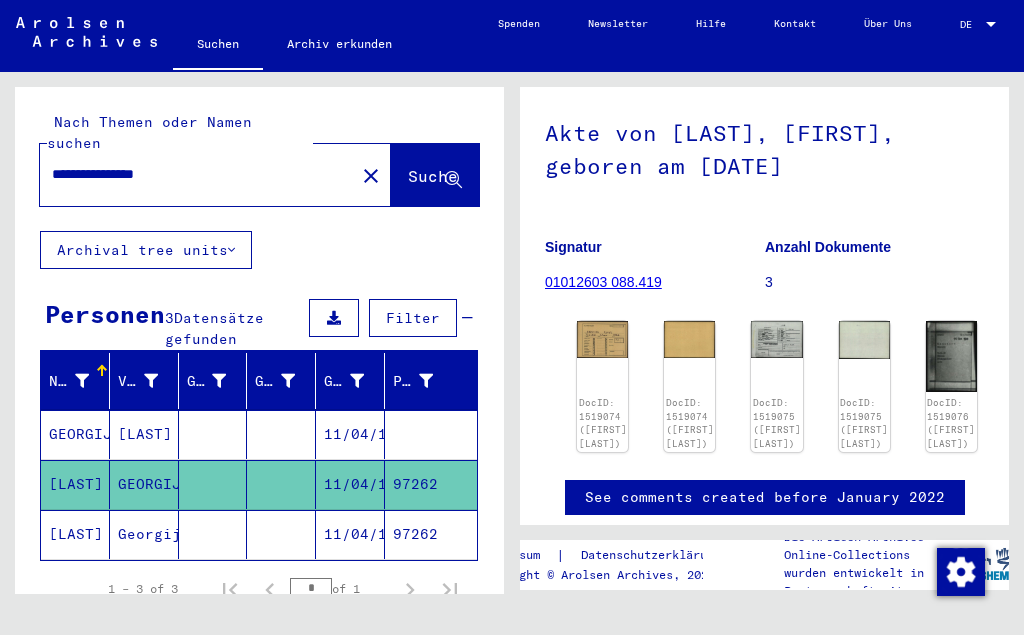 scroll, scrollTop: 224, scrollLeft: 0, axis: vertical 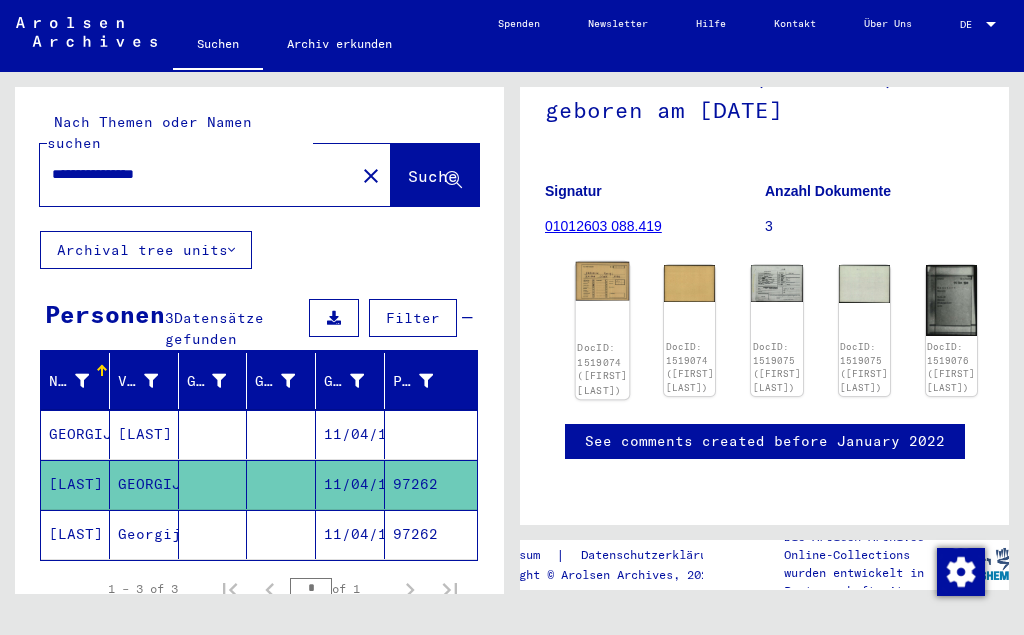 click 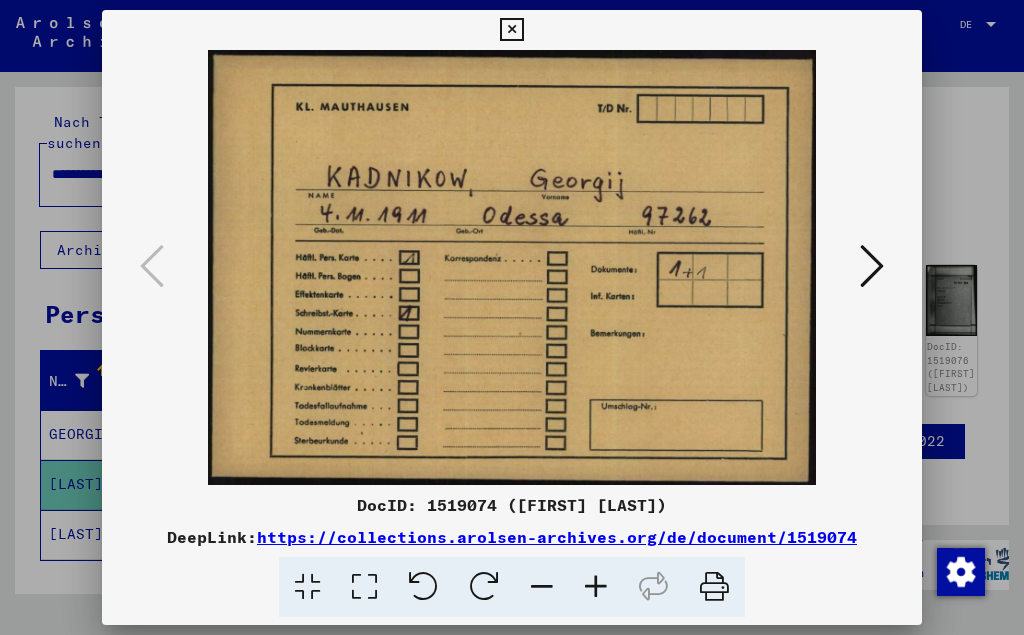 scroll, scrollTop: 0, scrollLeft: 0, axis: both 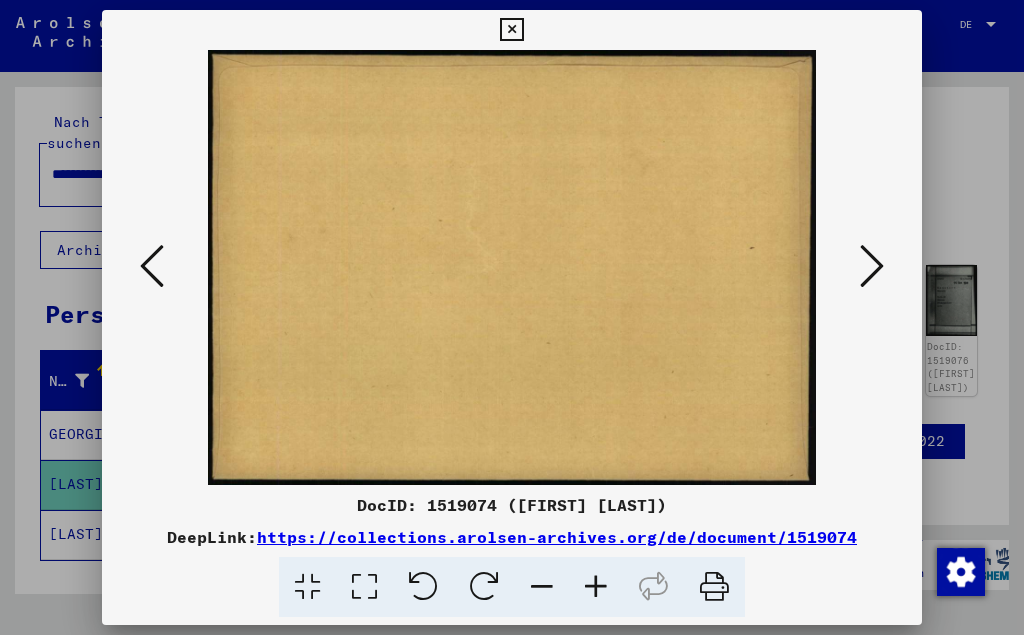 click at bounding box center (872, 266) 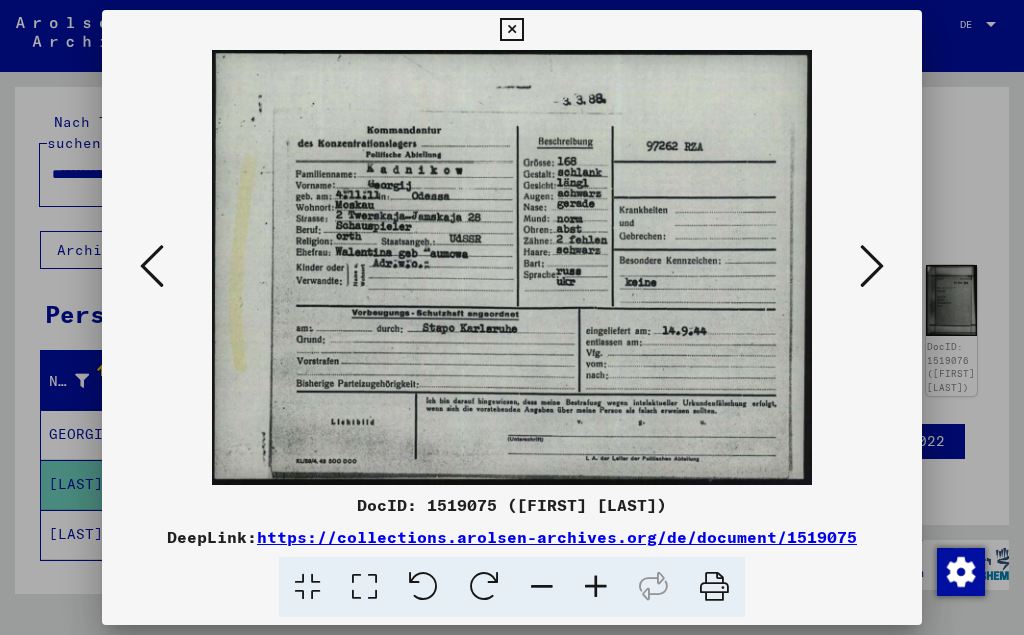 click at bounding box center [596, 587] 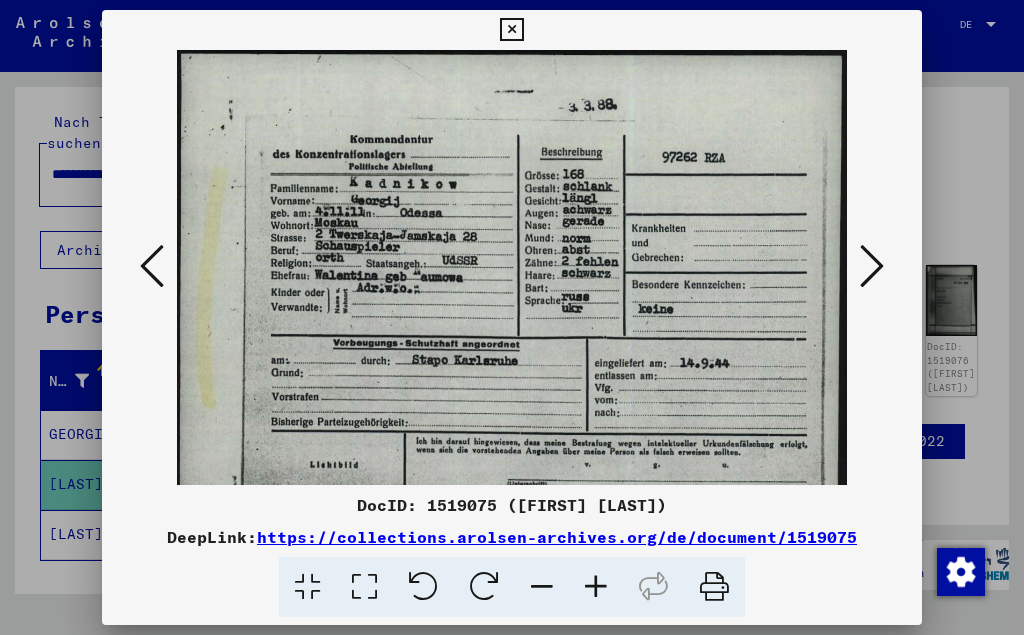 click at bounding box center [596, 587] 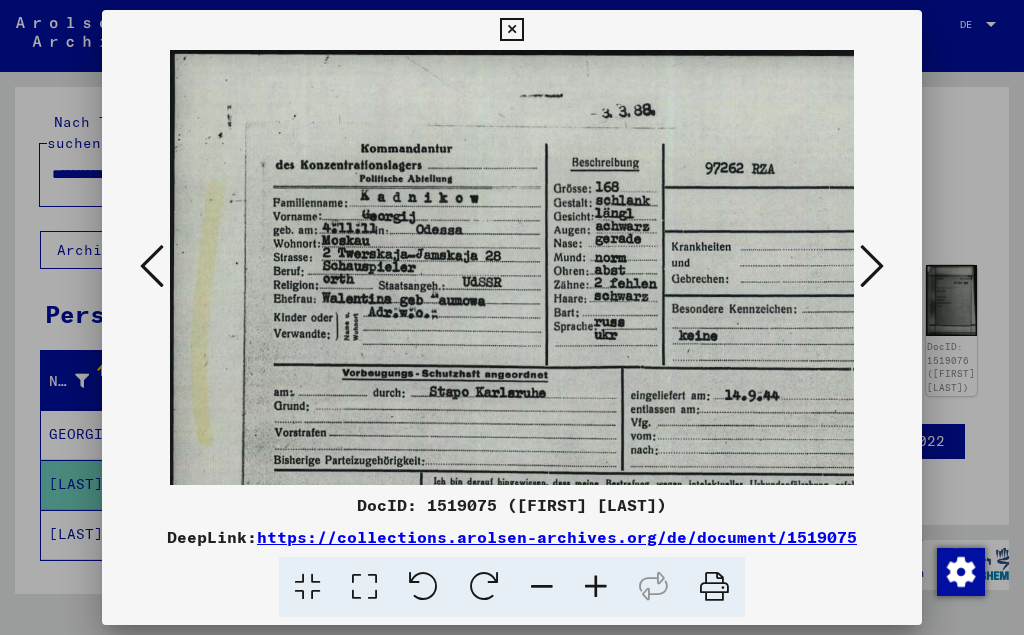 click at bounding box center (596, 587) 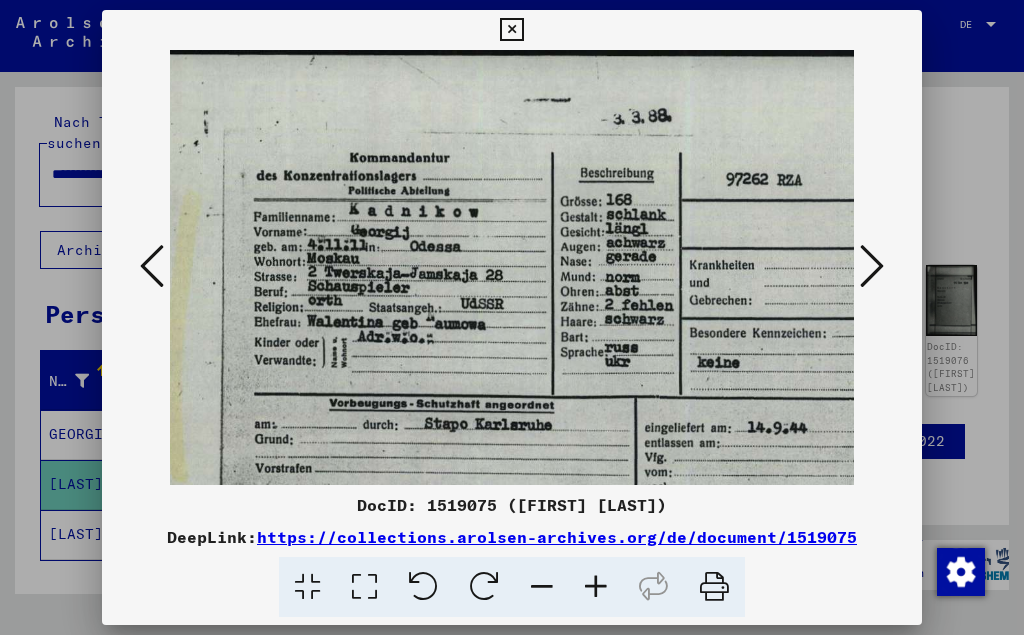 scroll, scrollTop: 0, scrollLeft: 0, axis: both 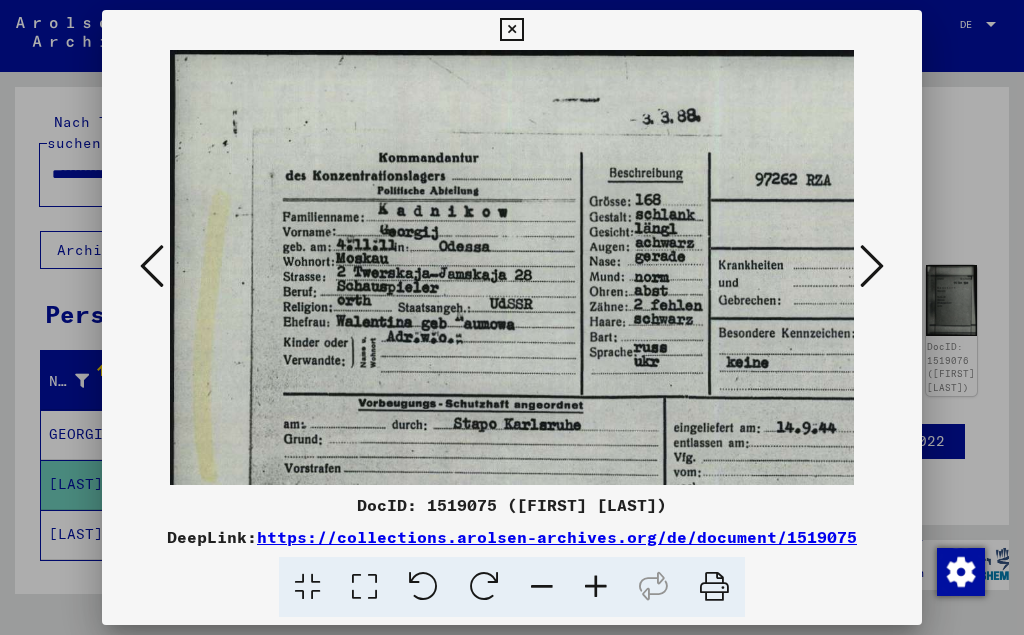 drag, startPoint x: 706, startPoint y: 313, endPoint x: 700, endPoint y: 369, distance: 56.32051 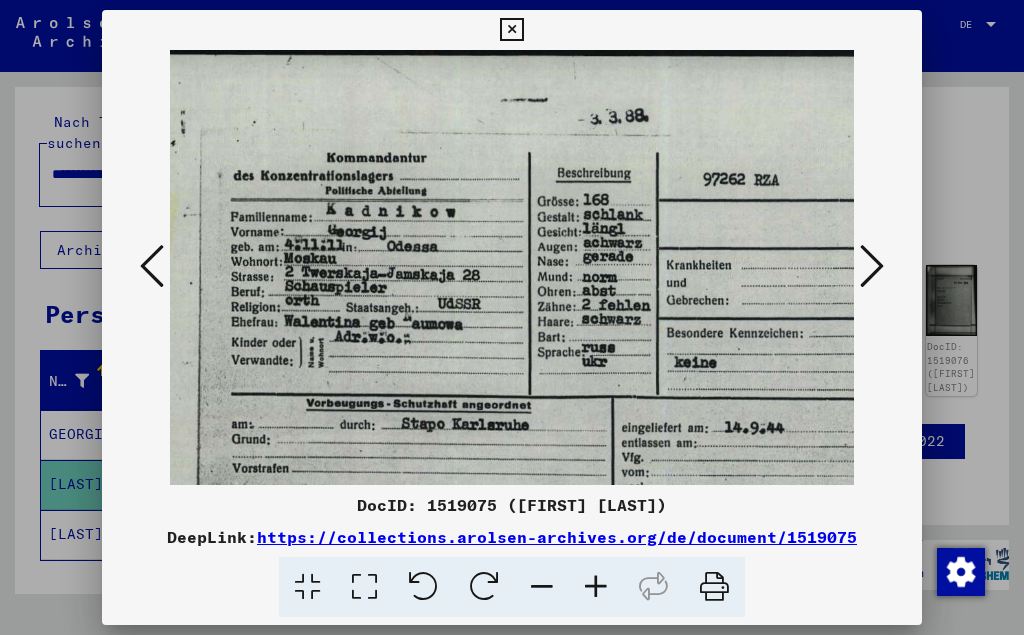 drag, startPoint x: 745, startPoint y: 244, endPoint x: 692, endPoint y: 334, distance: 104.44616 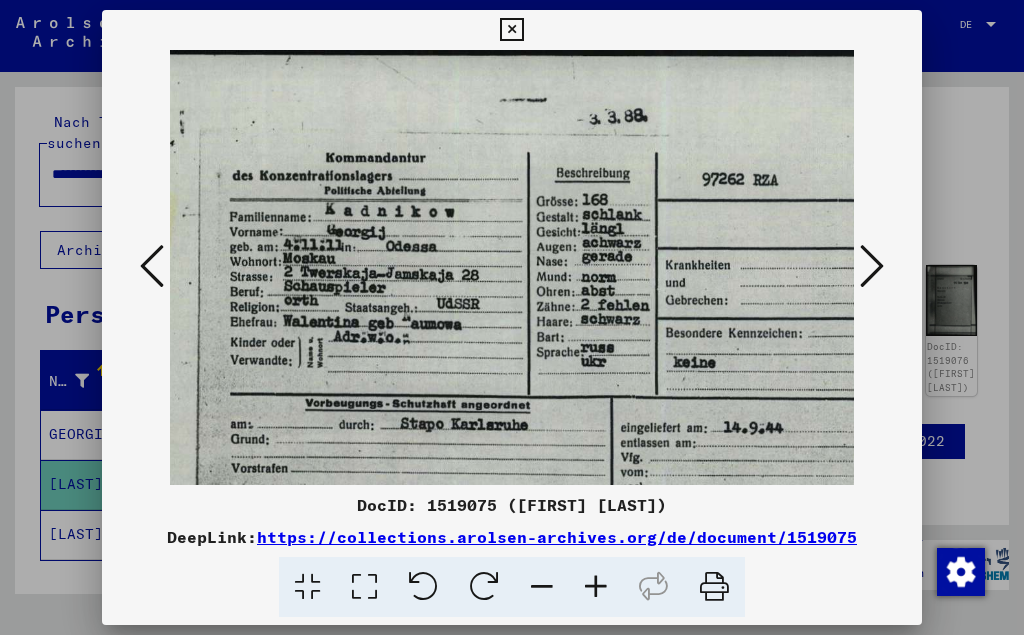 click at bounding box center [872, 266] 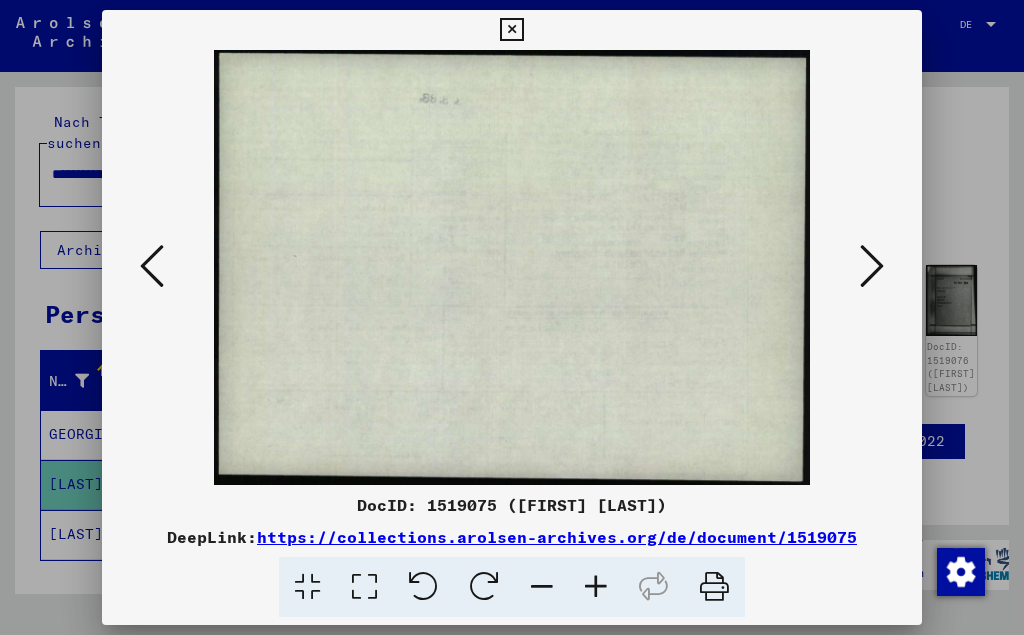 scroll, scrollTop: 0, scrollLeft: 0, axis: both 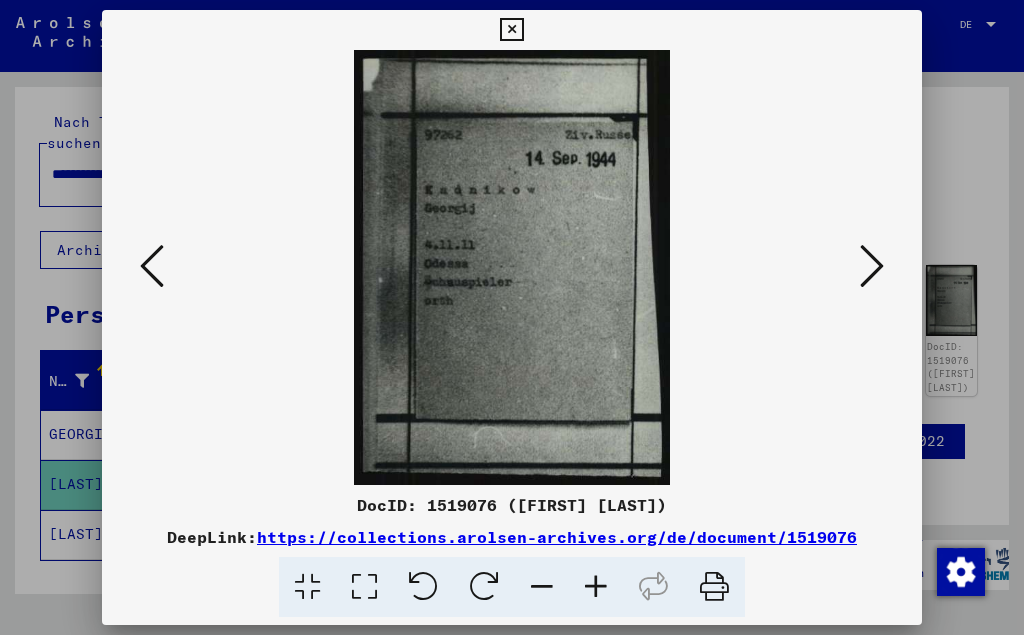 click at bounding box center (596, 587) 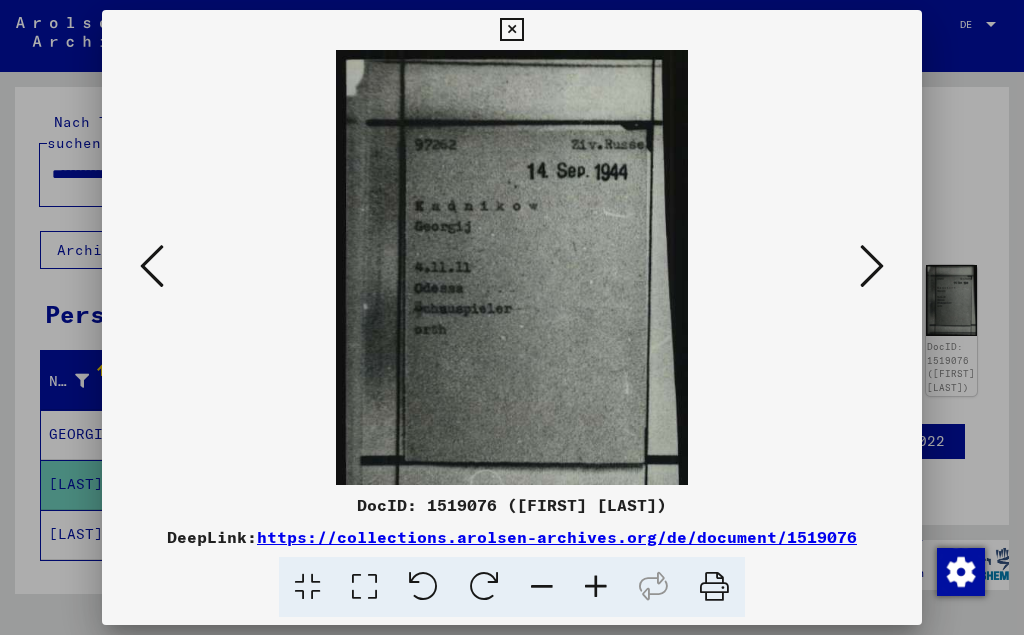 click at bounding box center (596, 587) 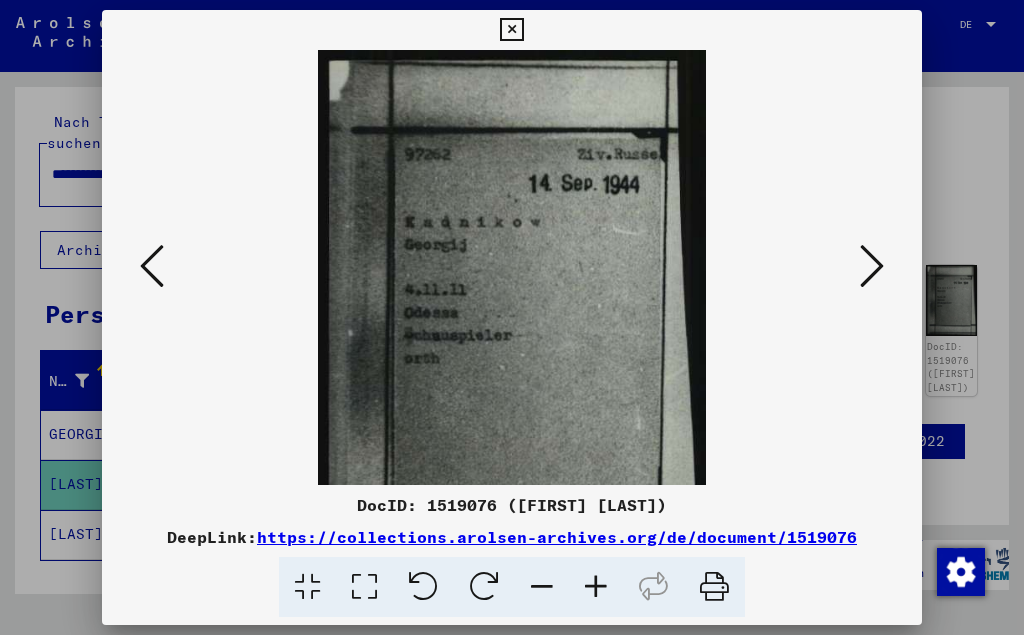 click at bounding box center [596, 587] 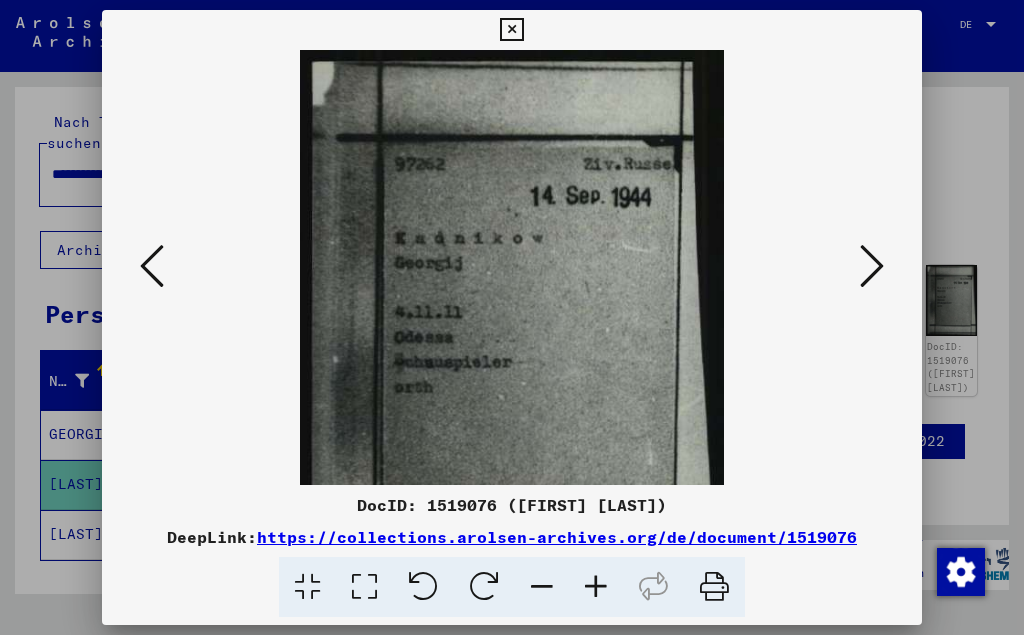 click at bounding box center (596, 587) 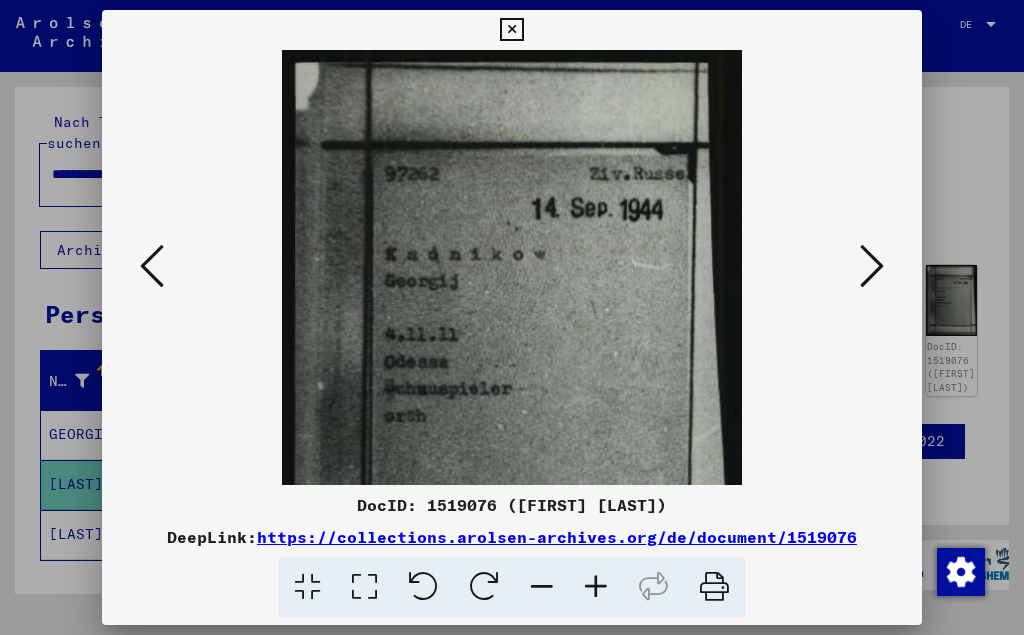 click at bounding box center (596, 587) 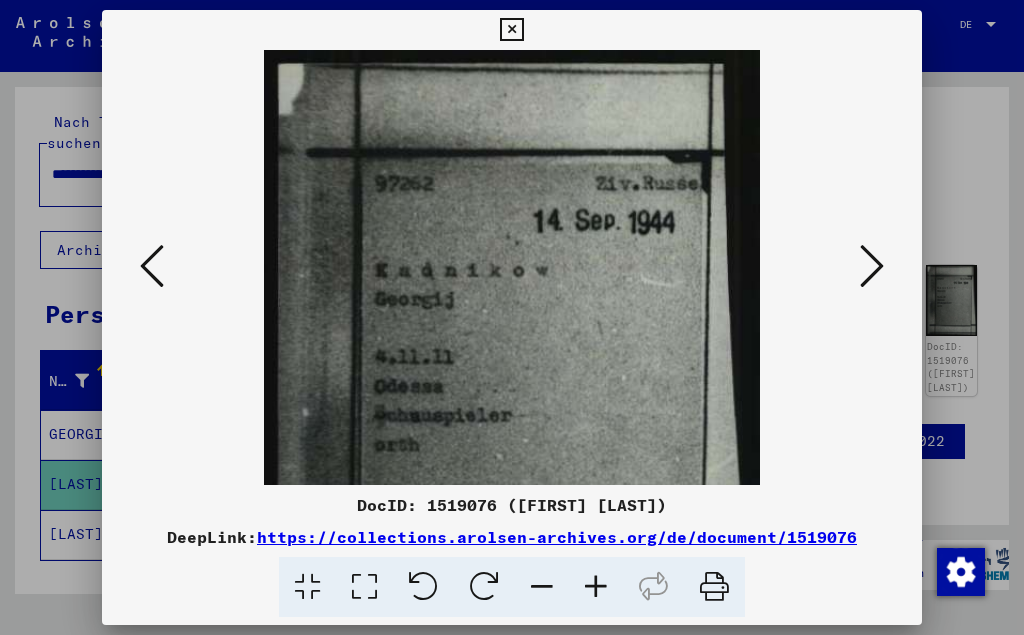 click at bounding box center [596, 587] 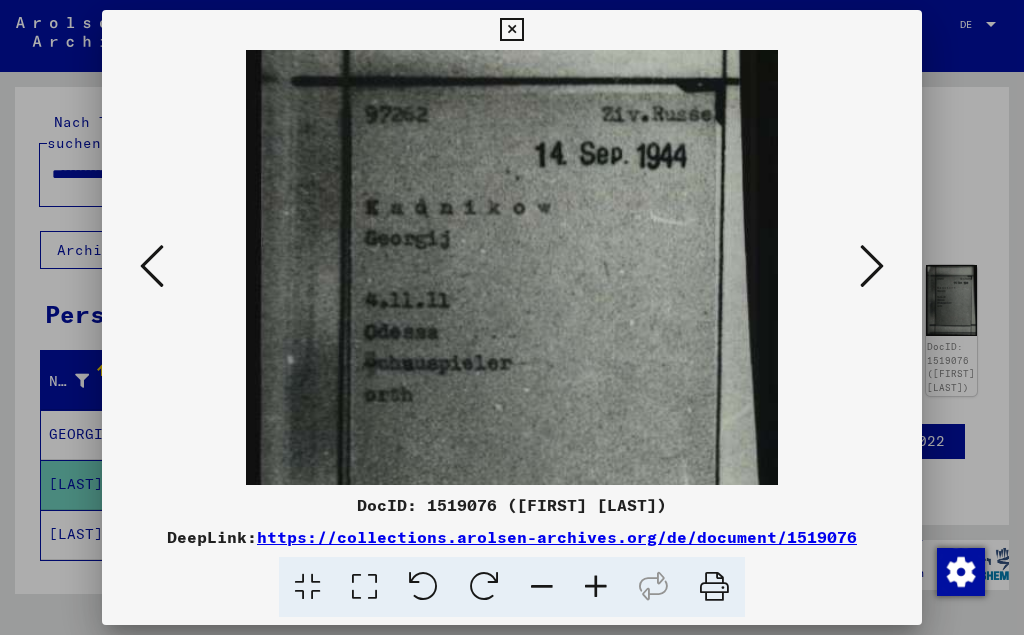 scroll, scrollTop: 83, scrollLeft: 0, axis: vertical 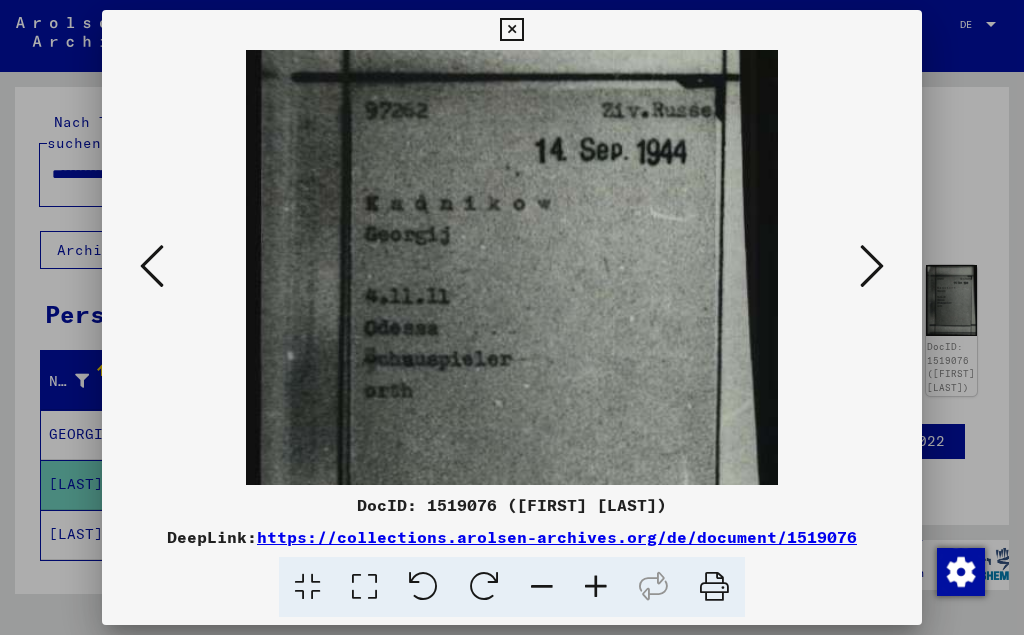 drag, startPoint x: 592, startPoint y: 390, endPoint x: 597, endPoint y: 307, distance: 83.15047 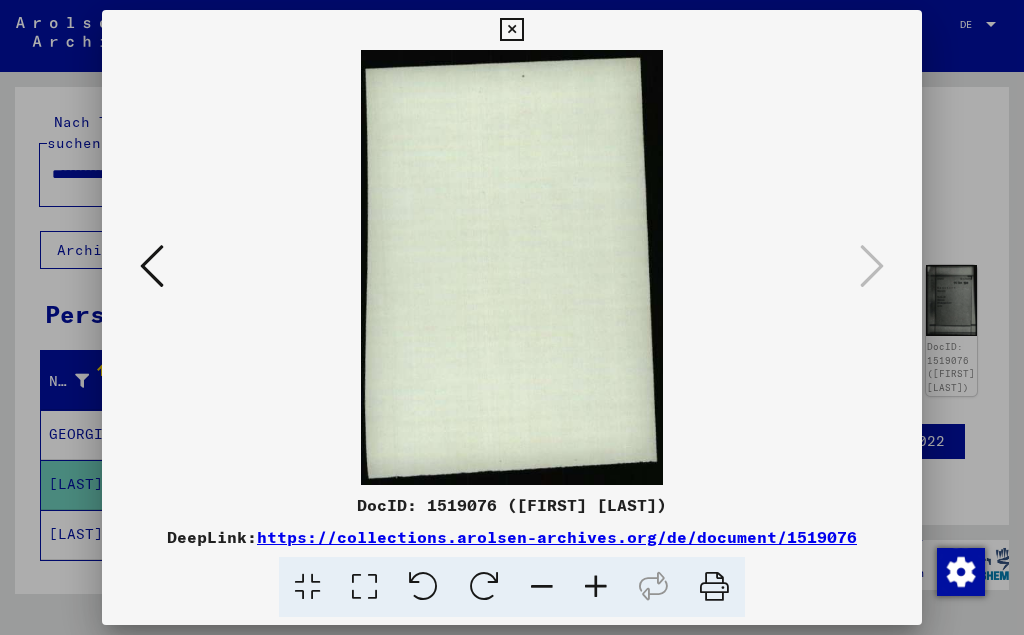 scroll, scrollTop: 0, scrollLeft: 0, axis: both 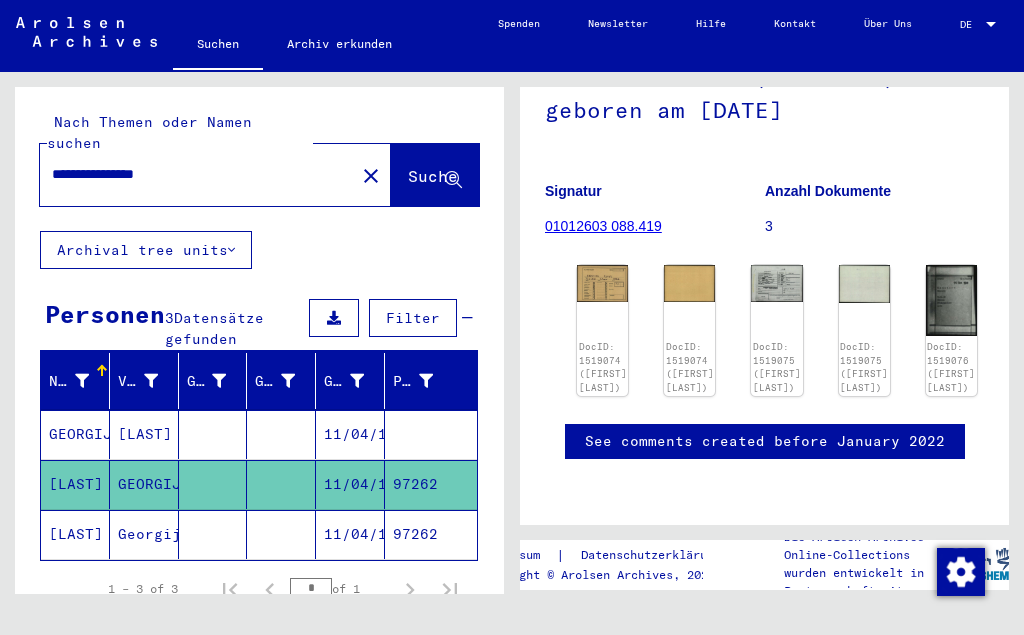 click on "Georgij" 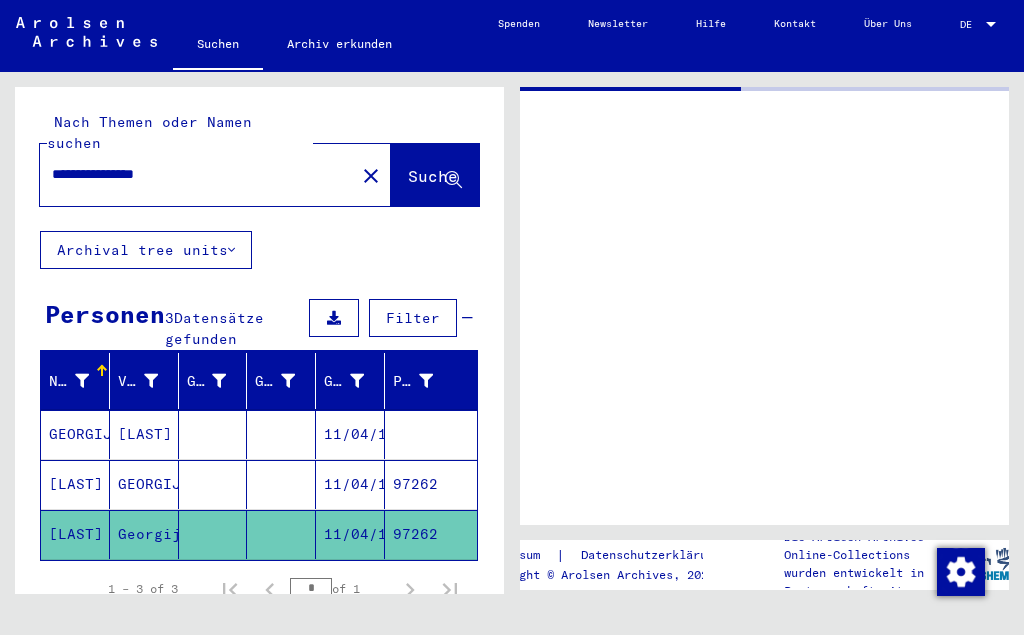 click on "Georgij" 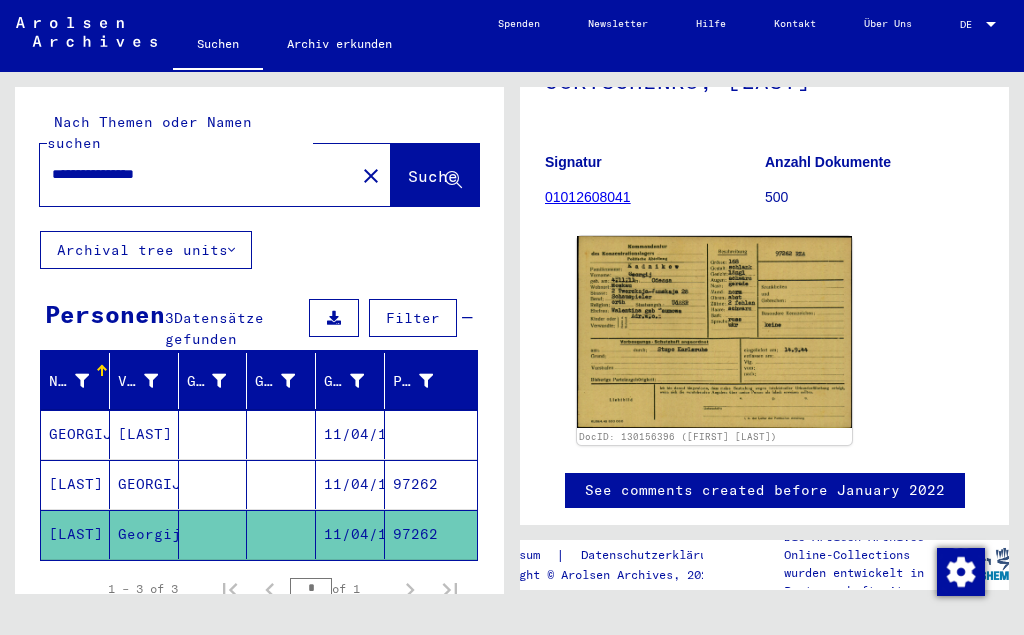 scroll, scrollTop: 228, scrollLeft: 0, axis: vertical 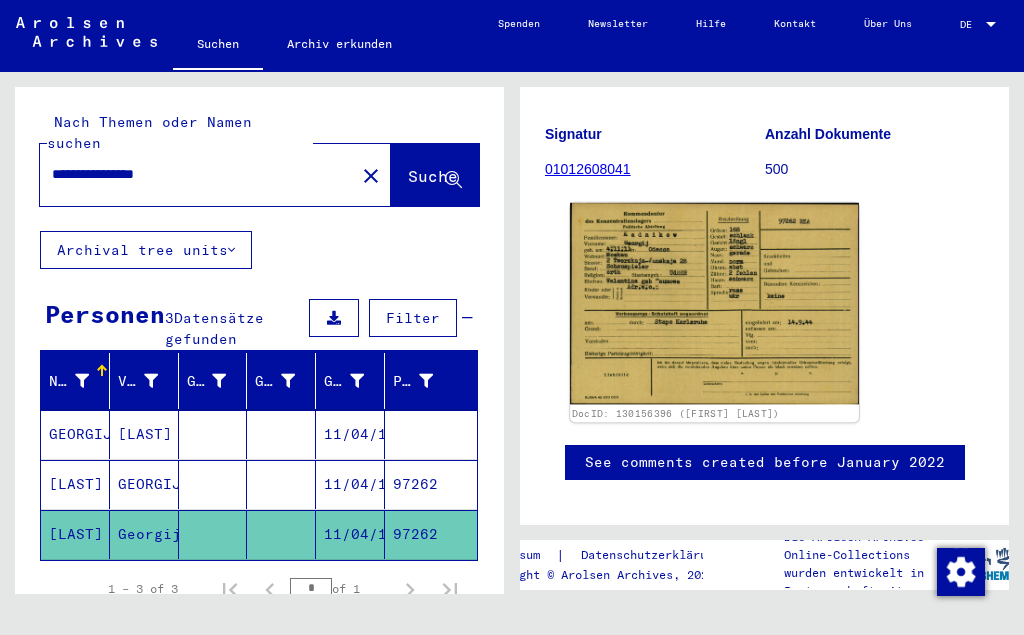 click 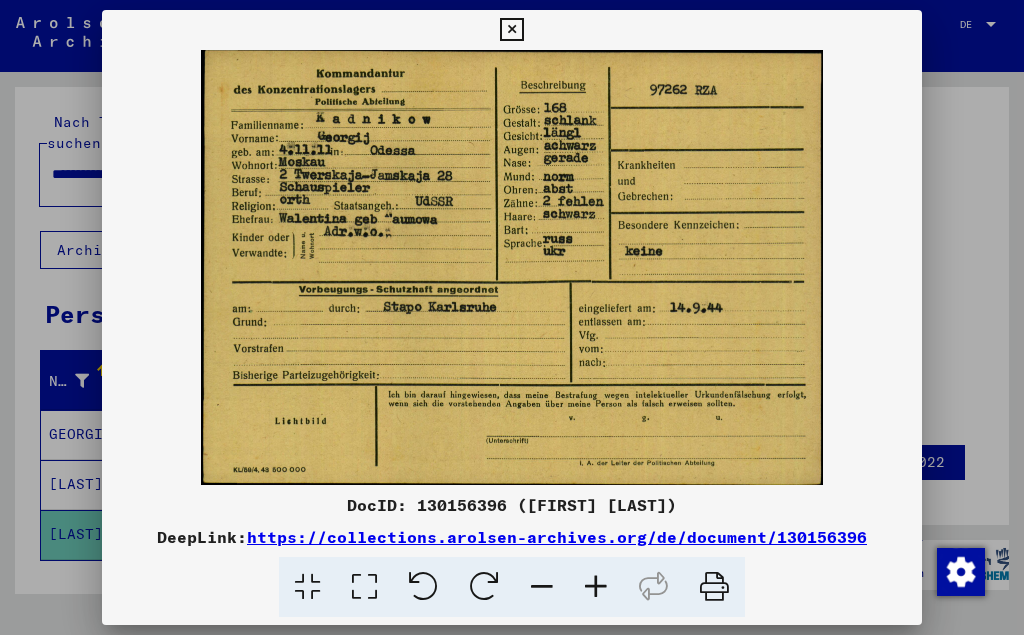 click at bounding box center (511, 267) 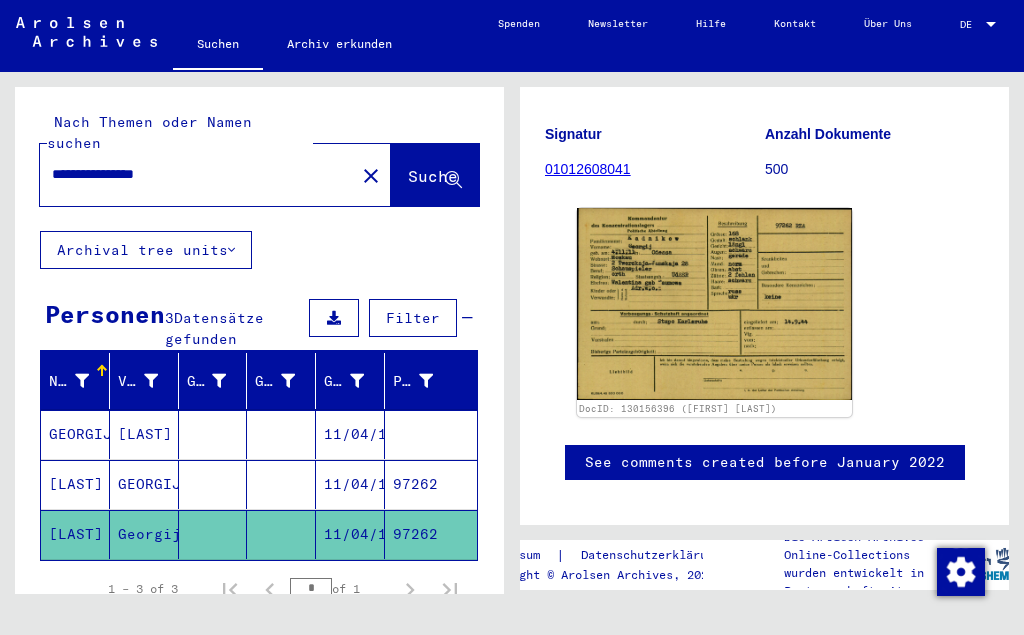 click at bounding box center (281, 484) 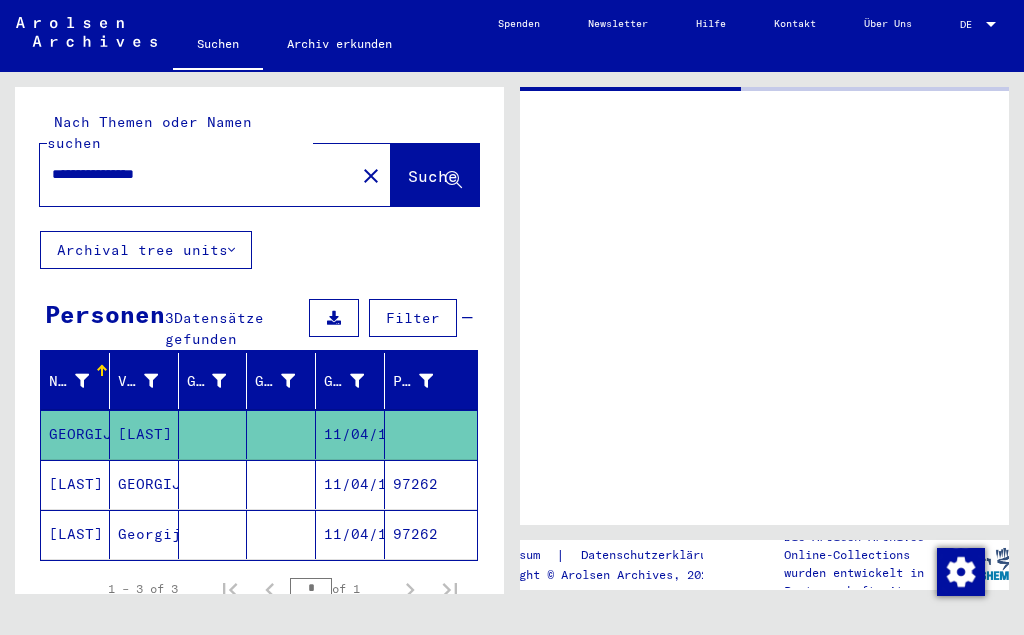 click 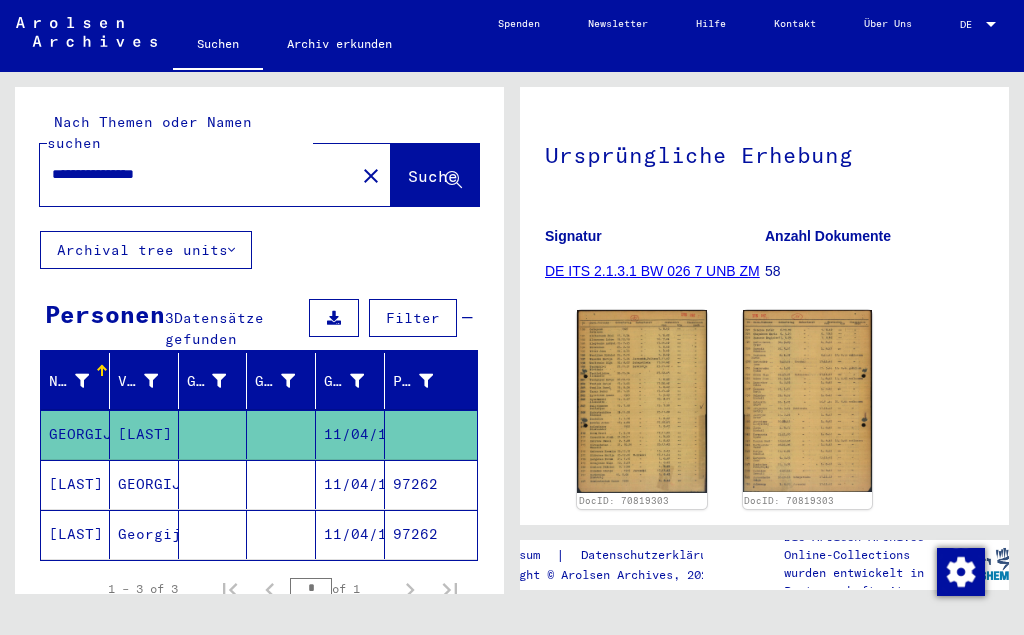 scroll, scrollTop: 221, scrollLeft: 0, axis: vertical 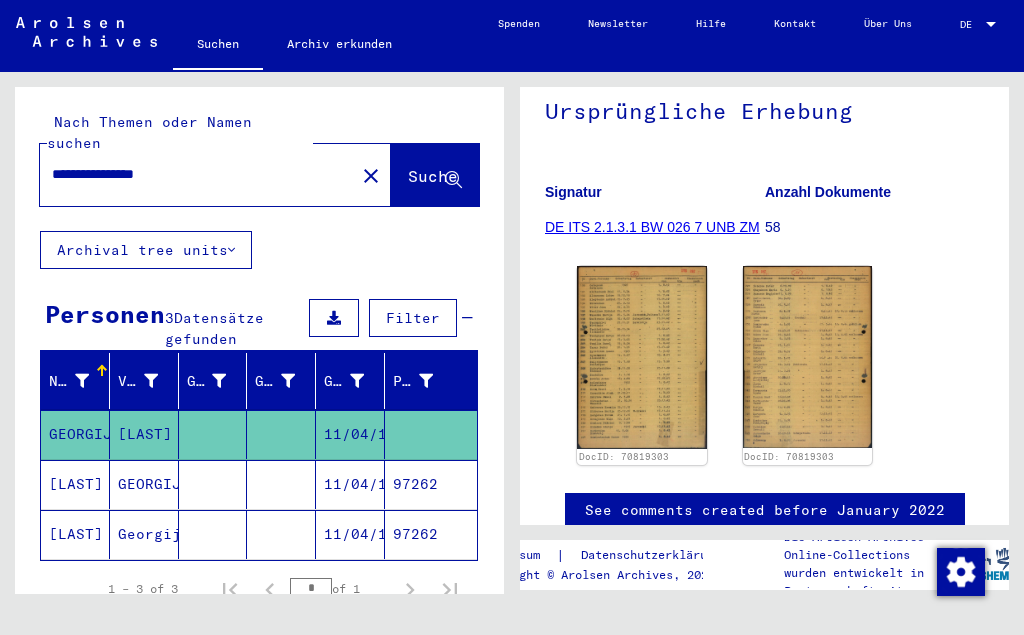 click on "DE ITS 2.1.3.1 BW 026 7 UNB ZM" 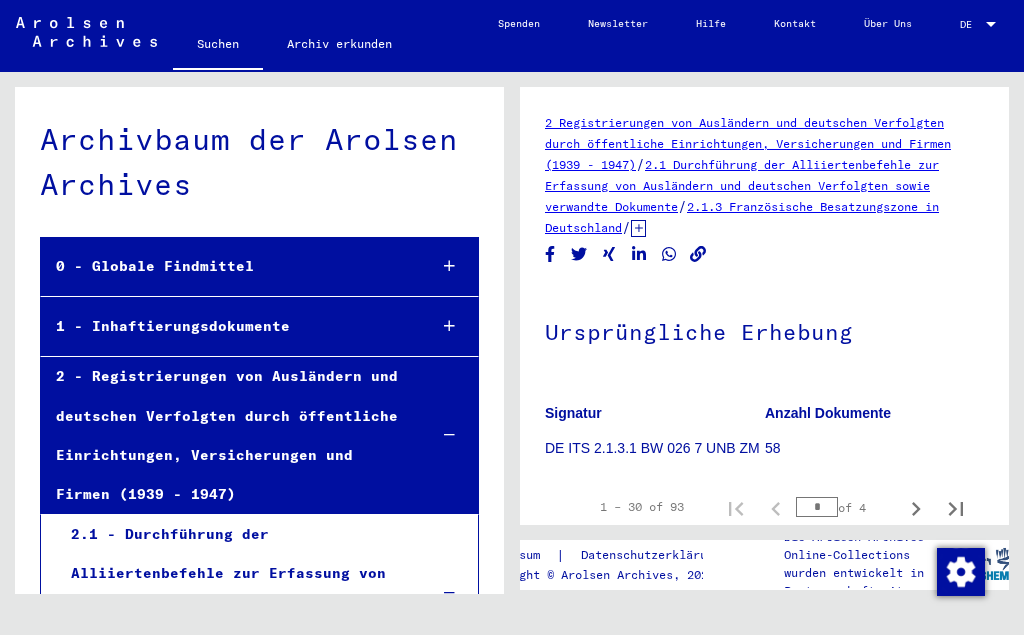 scroll, scrollTop: 4983, scrollLeft: 0, axis: vertical 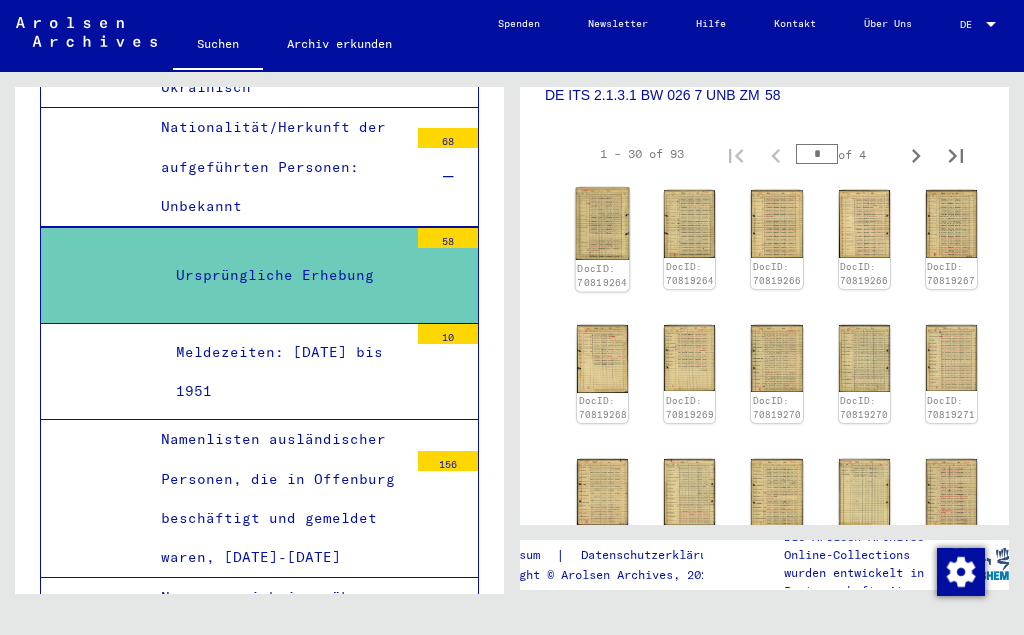 click 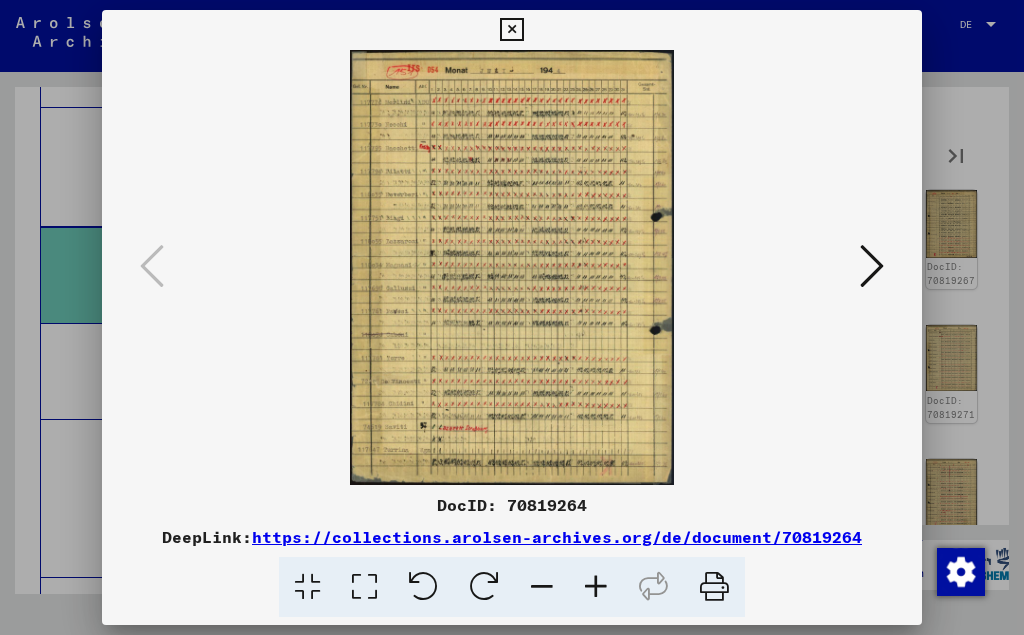 click at bounding box center [511, 267] 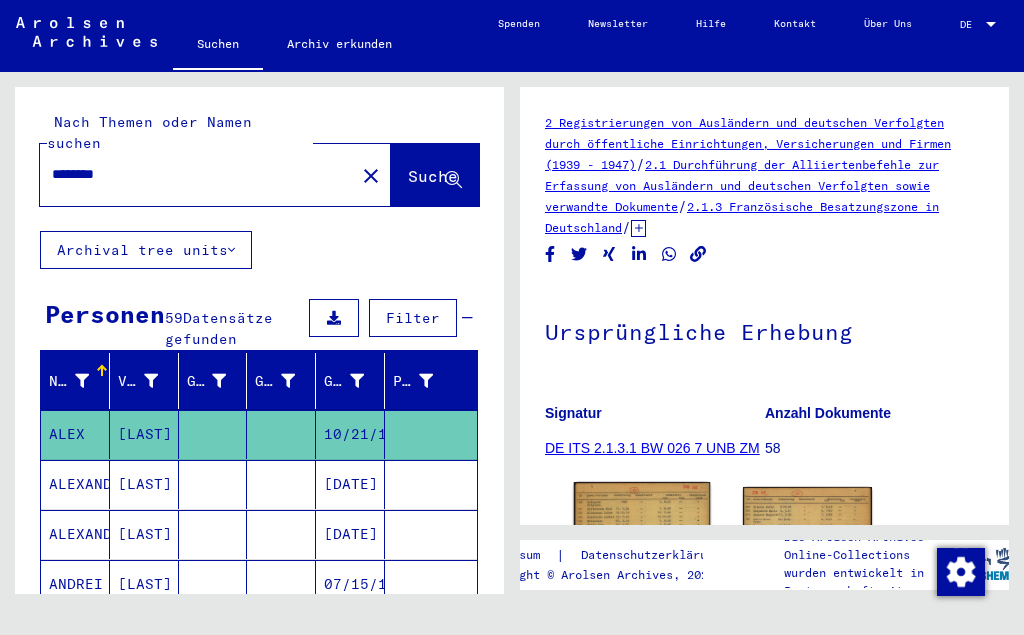 scroll, scrollTop: 311, scrollLeft: 0, axis: vertical 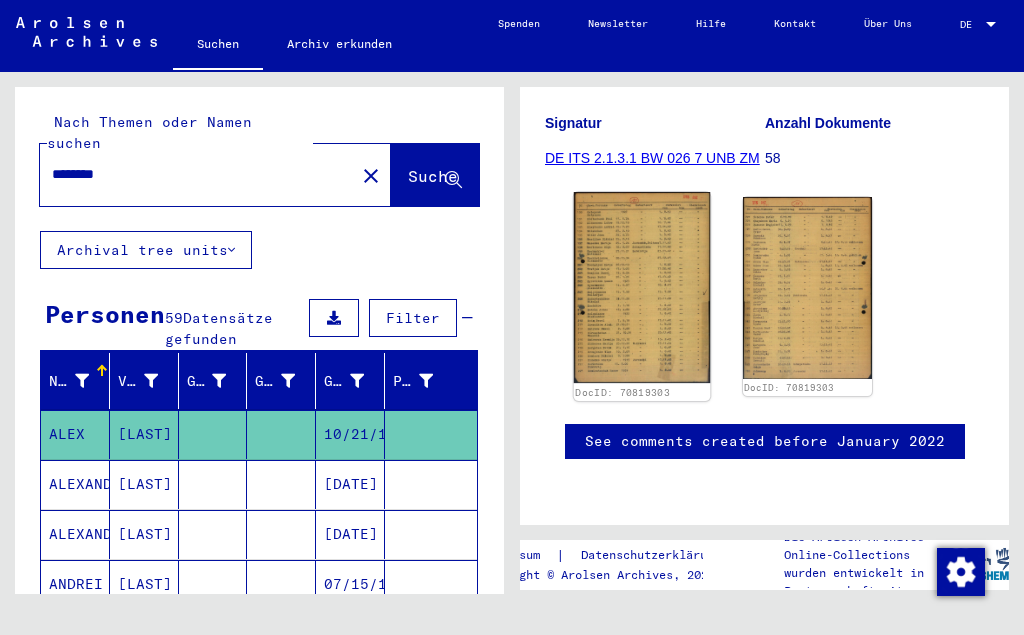 click 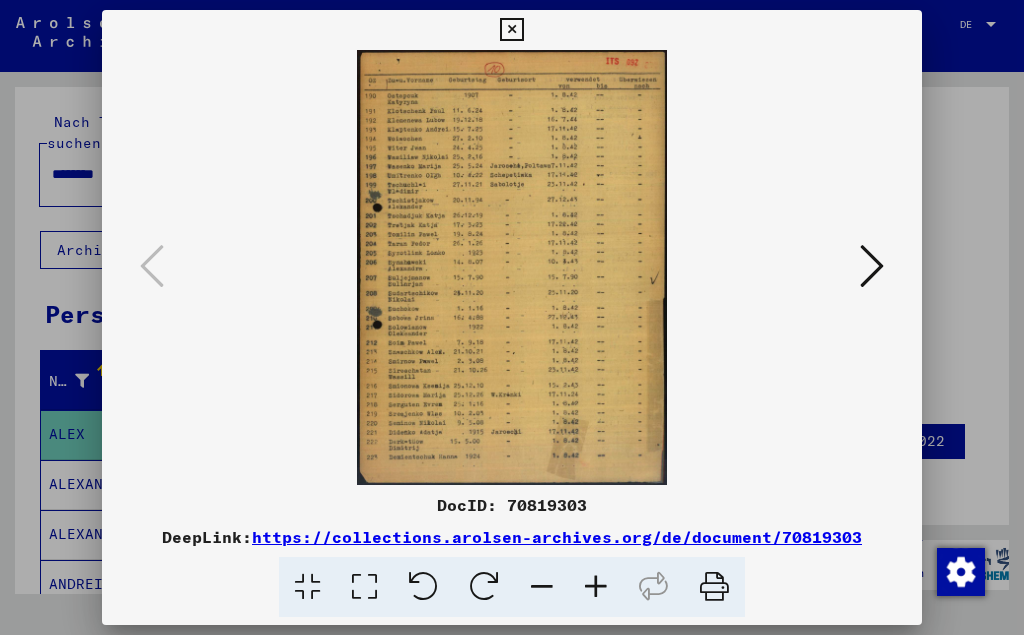 click at bounding box center (511, 267) 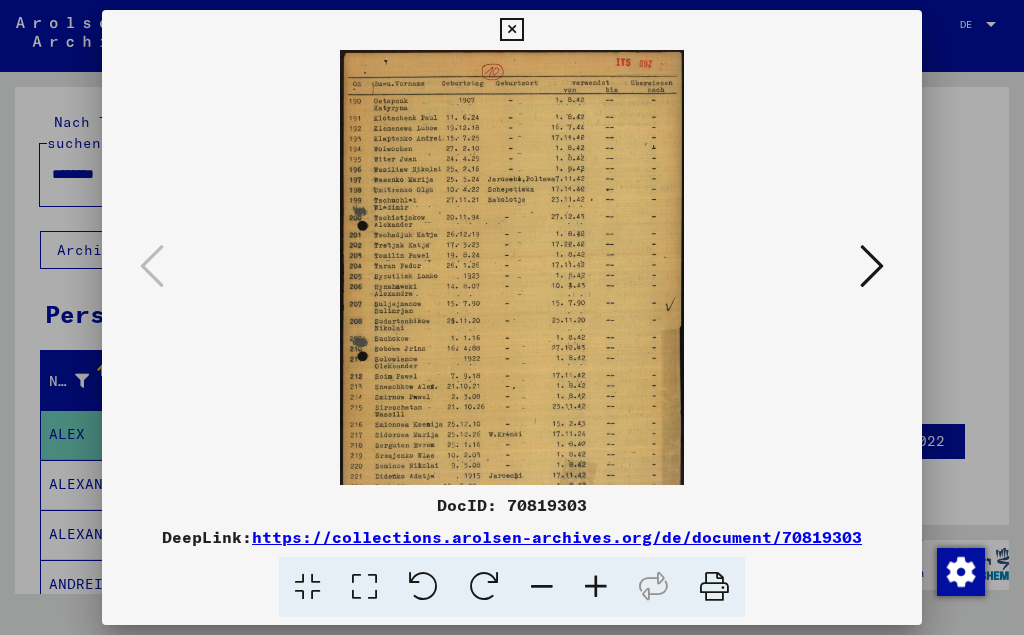 click at bounding box center (596, 587) 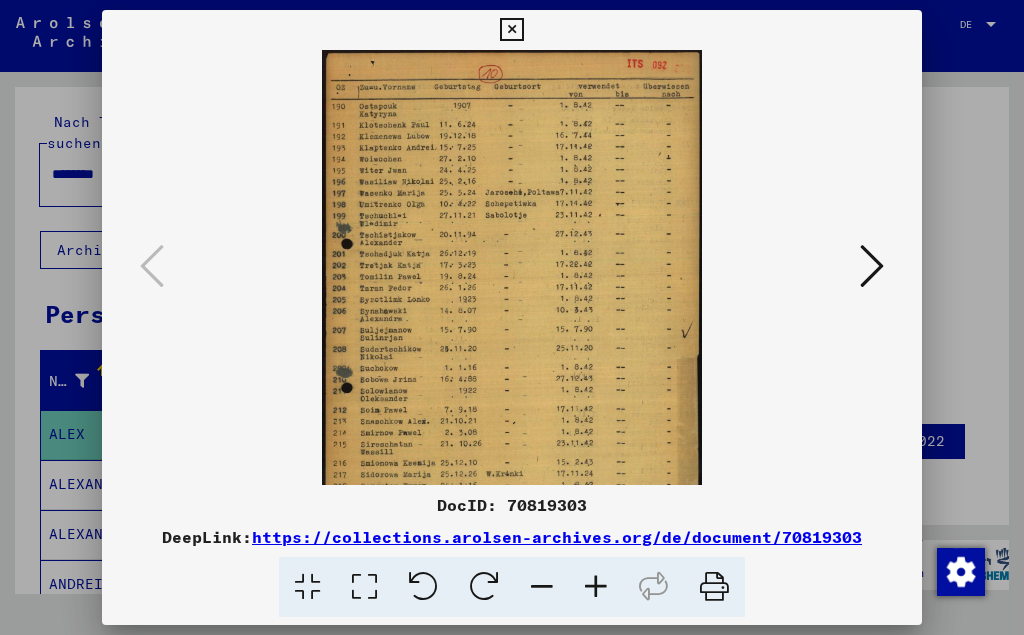 click at bounding box center (596, 587) 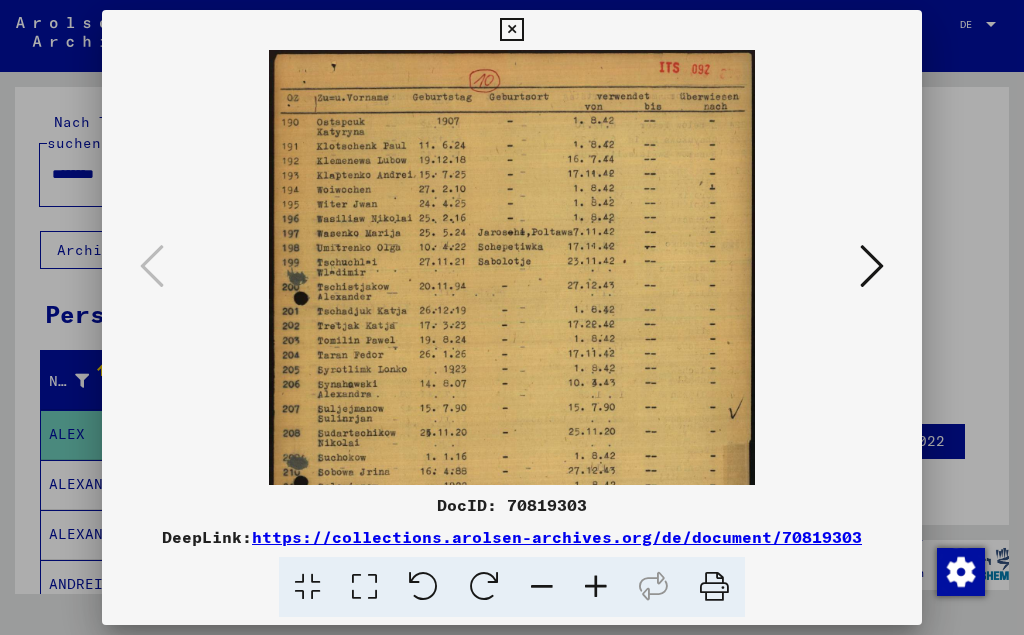 click at bounding box center [596, 587] 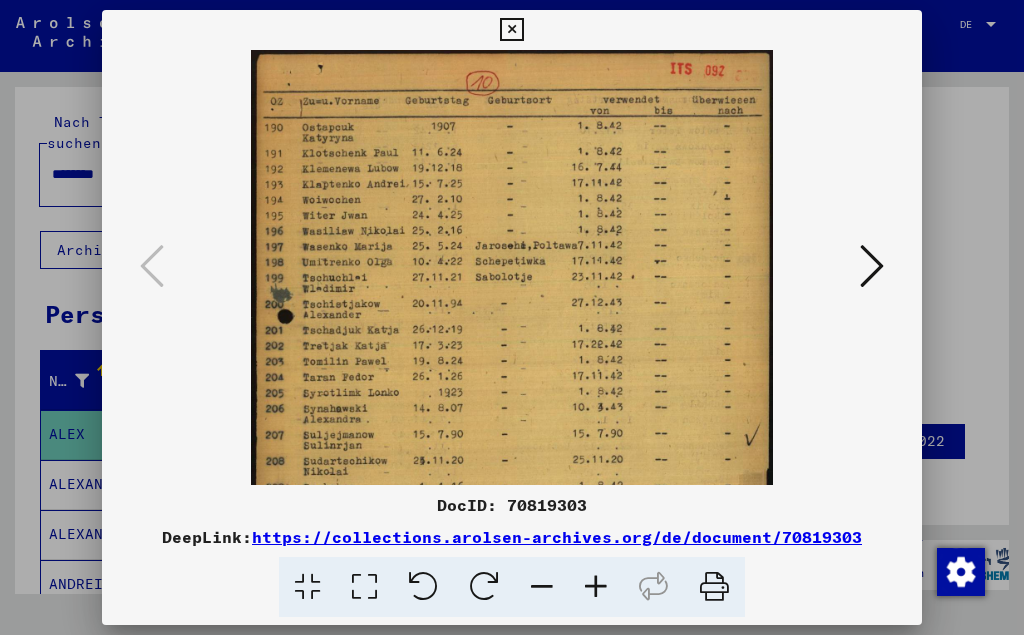 click at bounding box center (596, 587) 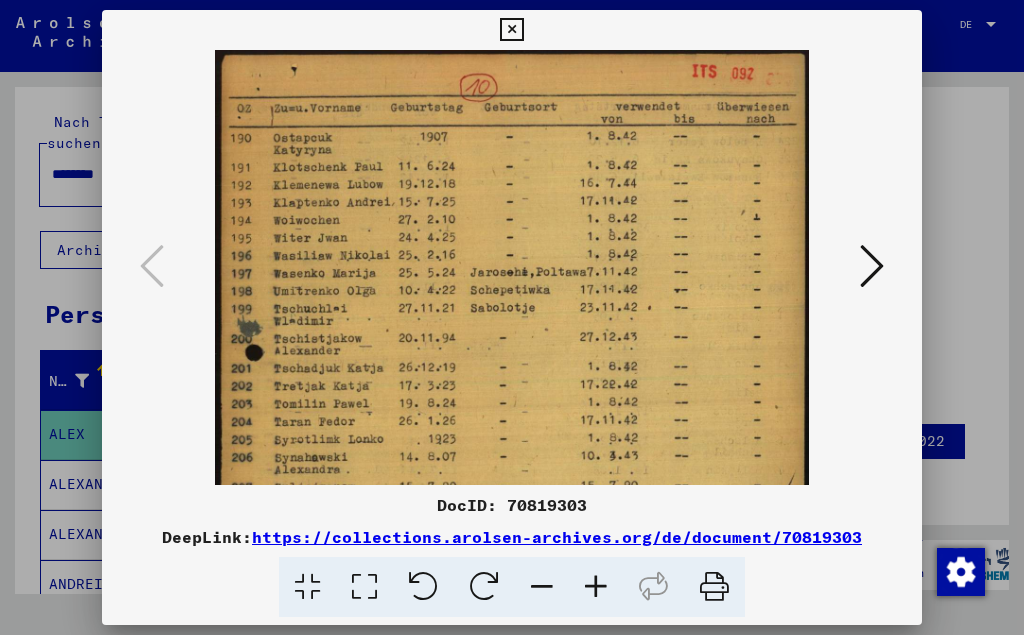 click at bounding box center (596, 587) 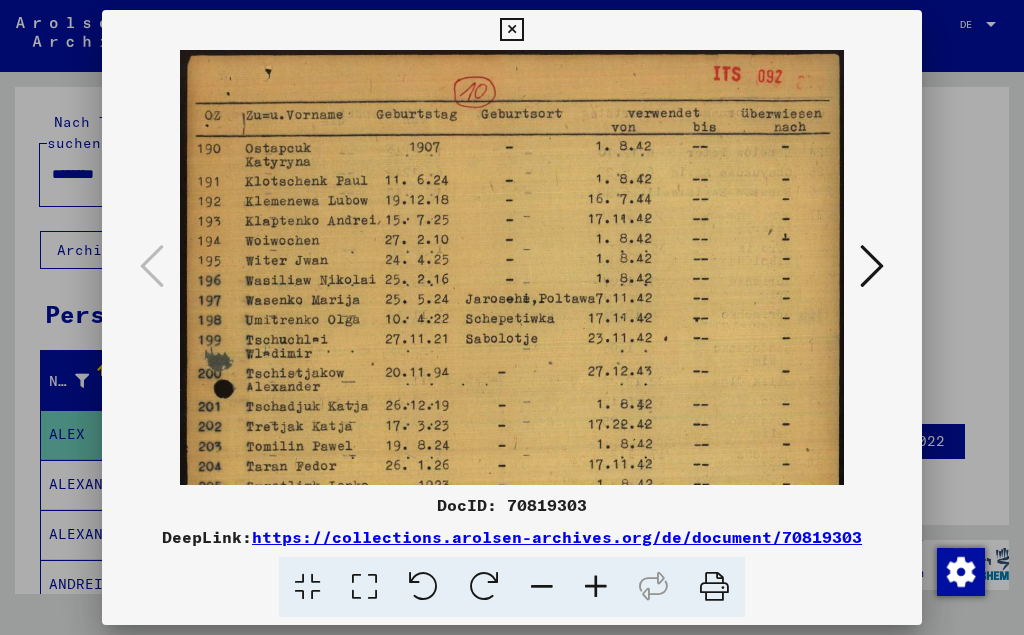 scroll, scrollTop: 0, scrollLeft: 0, axis: both 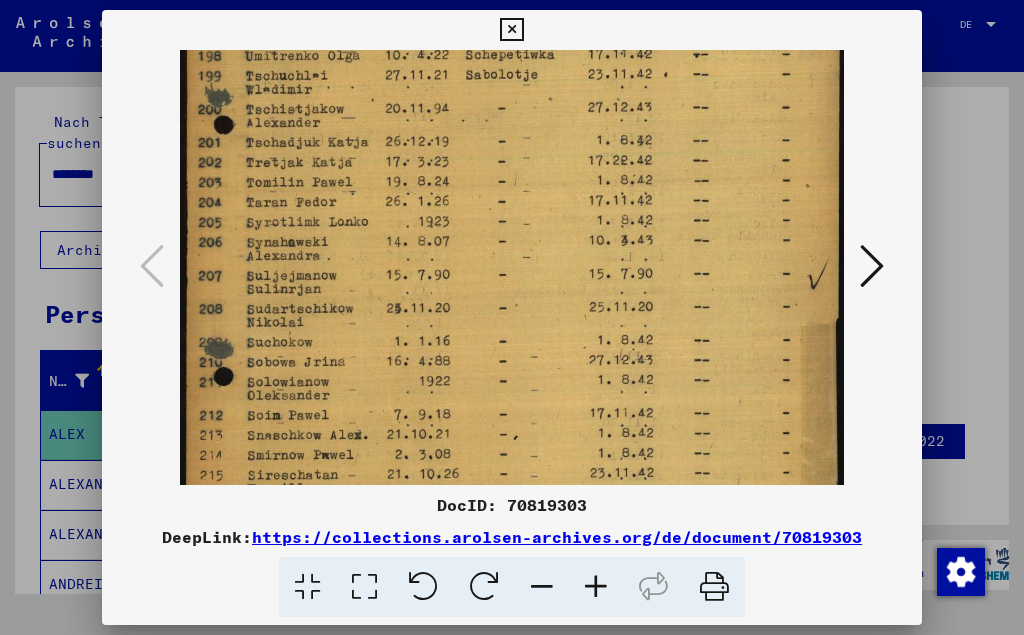 drag, startPoint x: 450, startPoint y: 406, endPoint x: 490, endPoint y: 139, distance: 269.9796 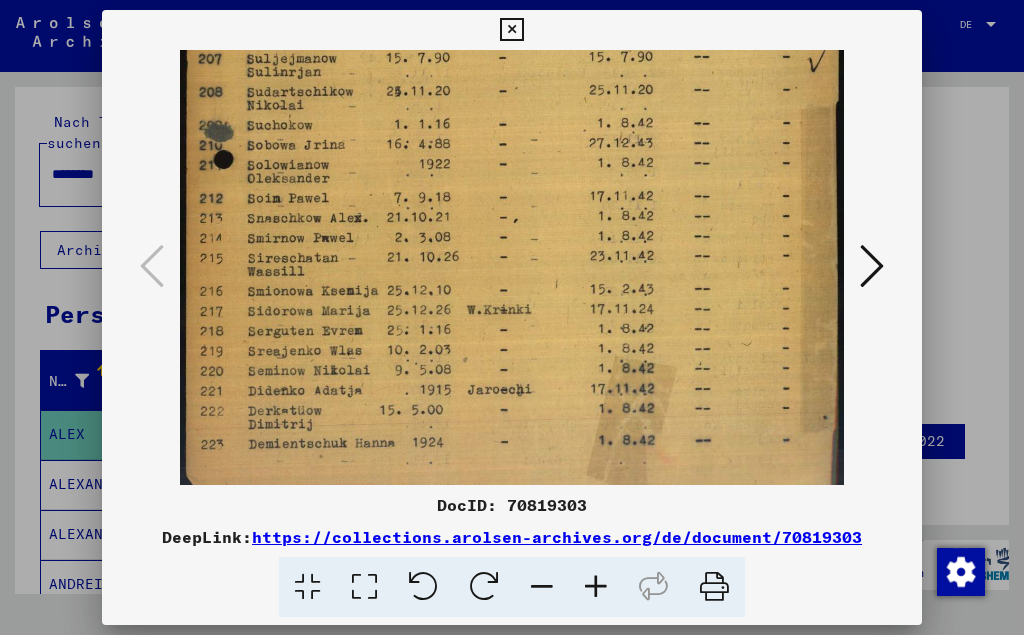 scroll, scrollTop: 483, scrollLeft: 0, axis: vertical 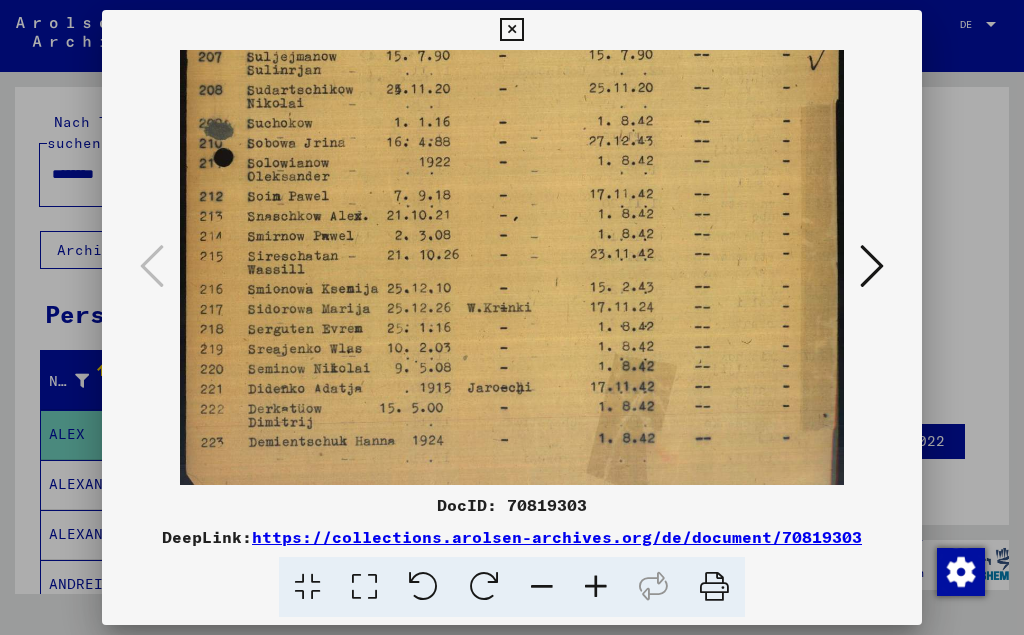 drag, startPoint x: 473, startPoint y: 348, endPoint x: 541, endPoint y: 132, distance: 226.45088 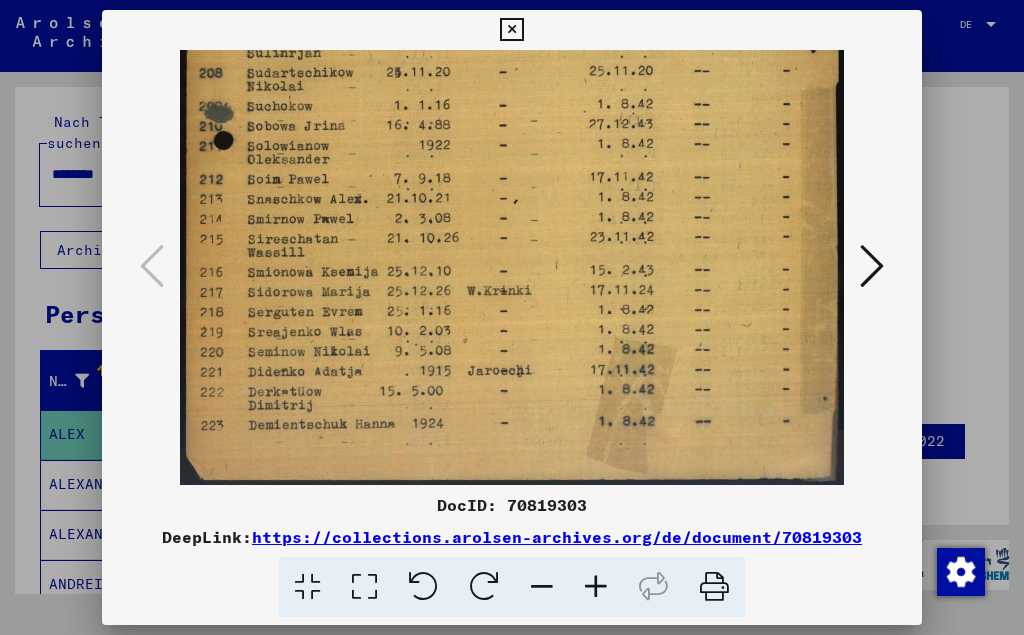 drag, startPoint x: 537, startPoint y: 279, endPoint x: 558, endPoint y: 210, distance: 72.12489 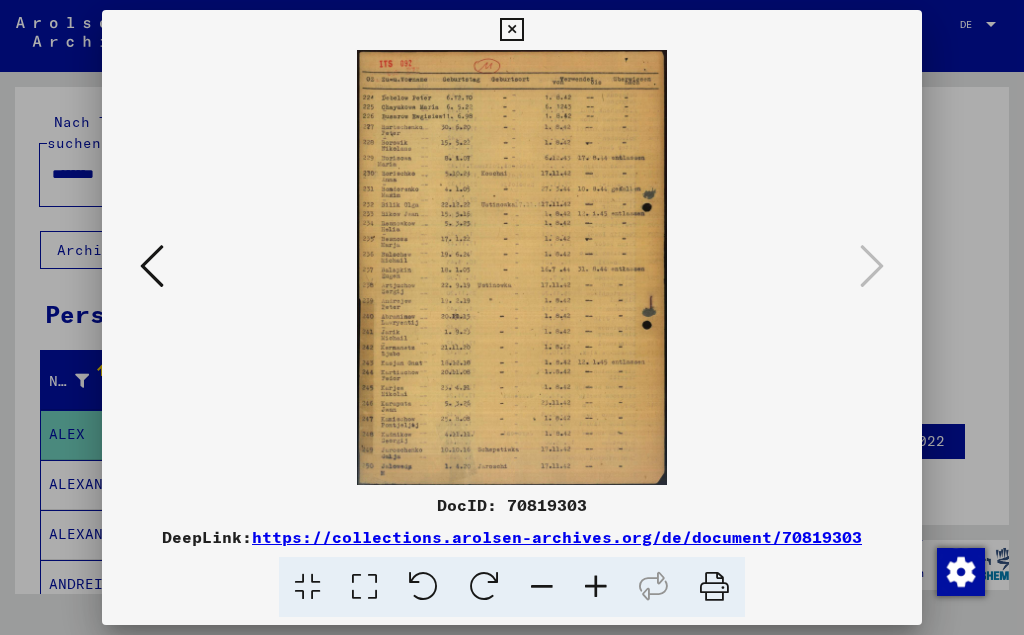 scroll, scrollTop: 0, scrollLeft: 0, axis: both 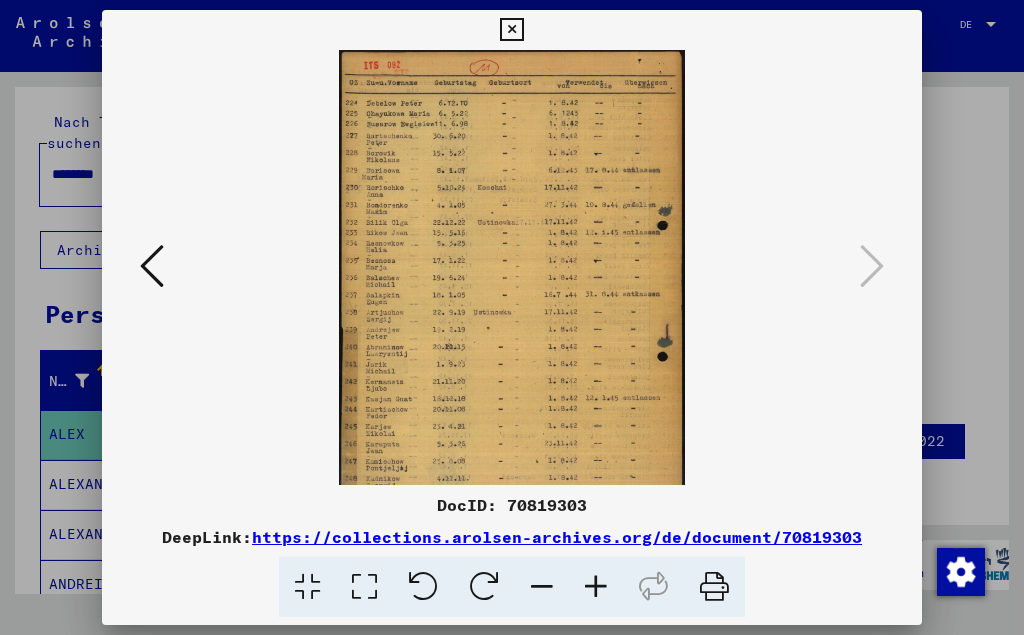 click at bounding box center (596, 587) 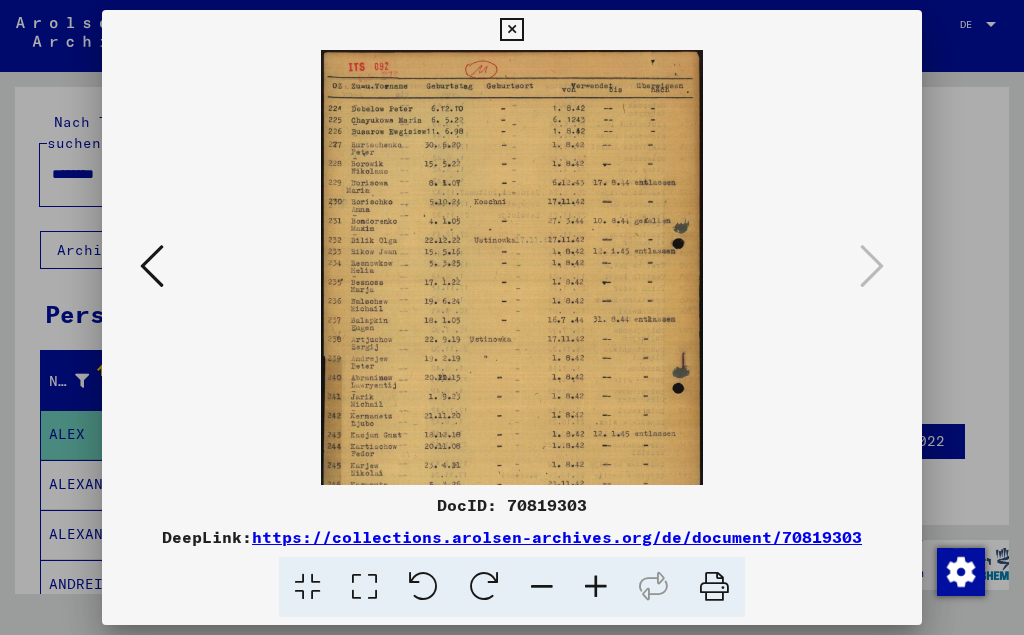 click at bounding box center (596, 587) 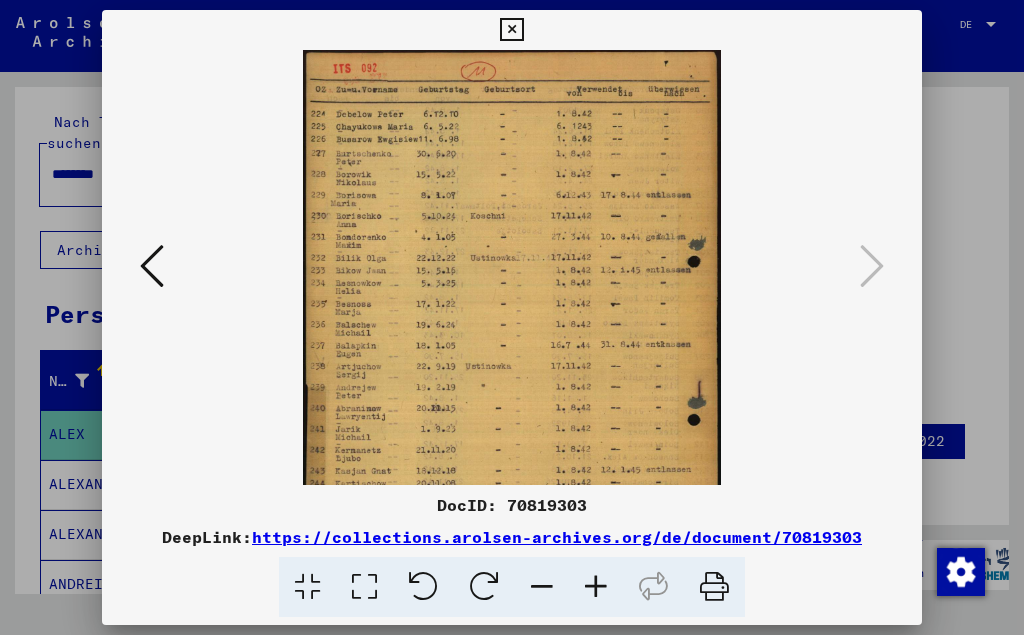click at bounding box center (596, 587) 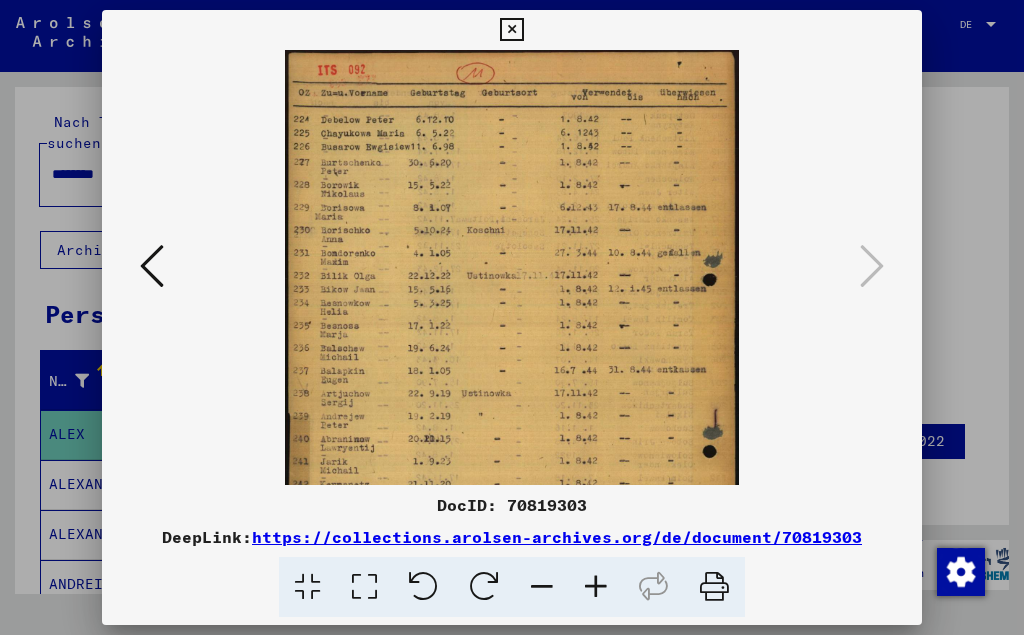 click at bounding box center [596, 587] 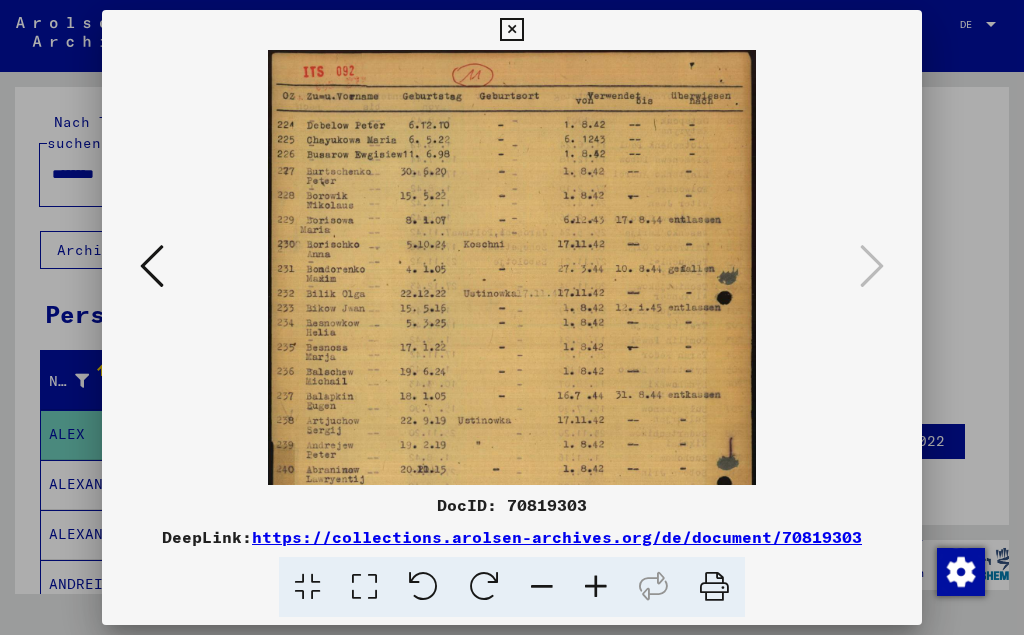 click at bounding box center [596, 587] 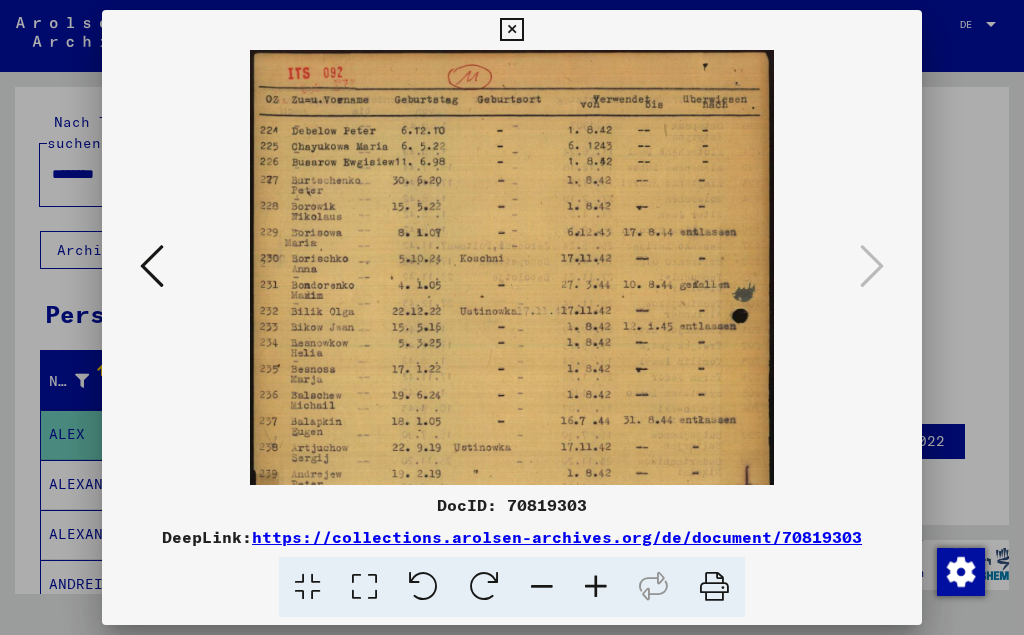 click at bounding box center (596, 587) 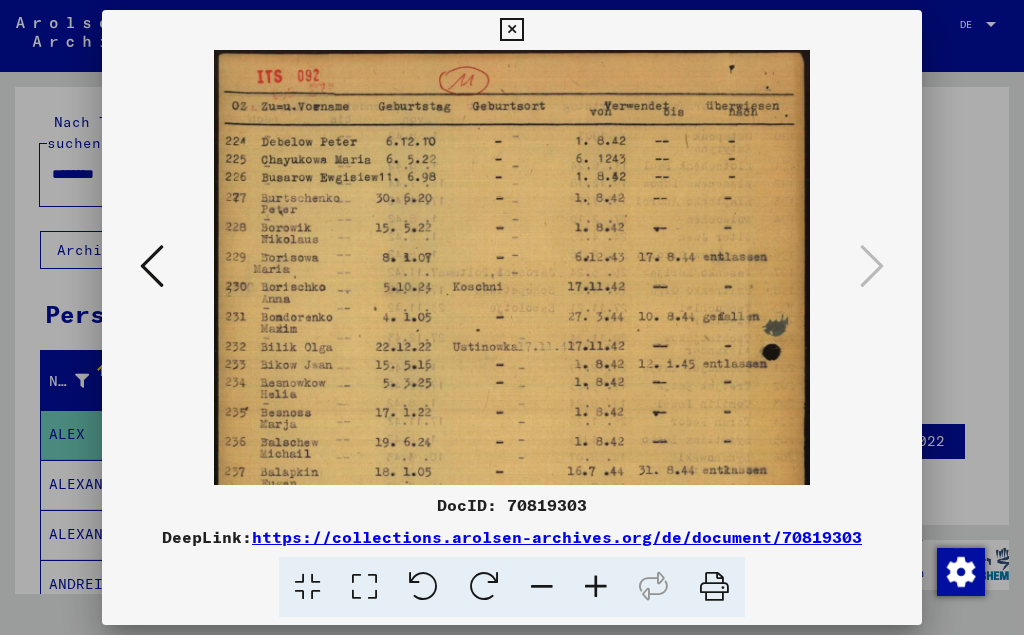 click at bounding box center [596, 587] 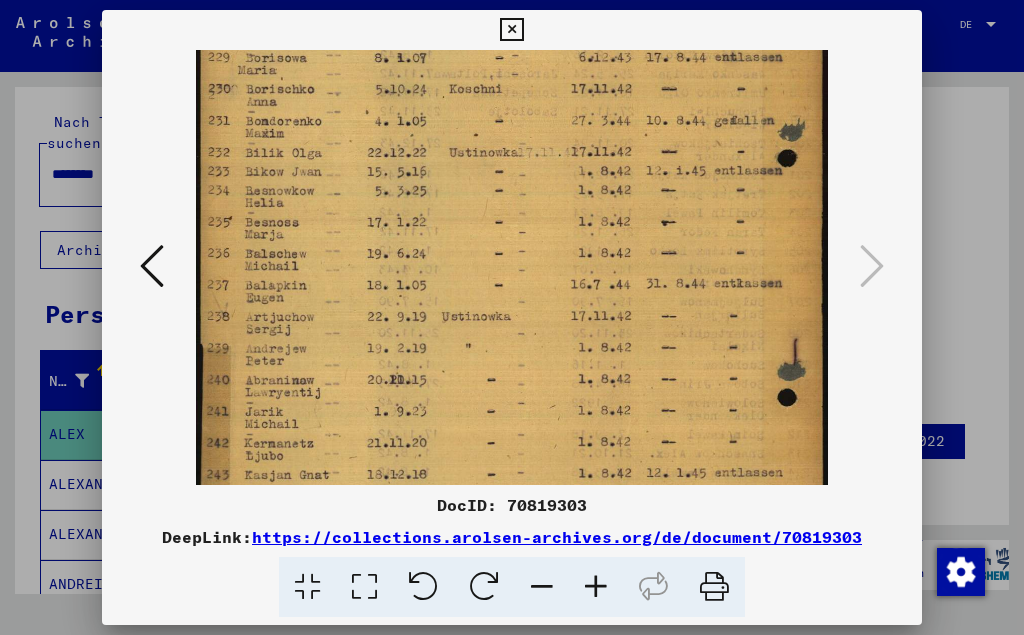drag, startPoint x: 490, startPoint y: 395, endPoint x: 535, endPoint y: 183, distance: 216.72333 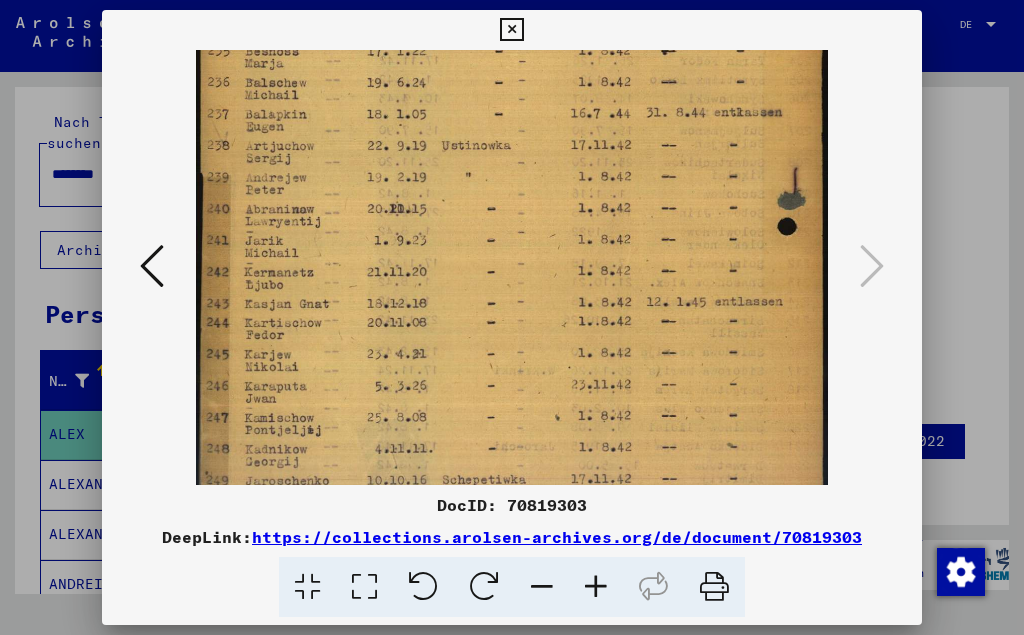scroll, scrollTop: 389, scrollLeft: 0, axis: vertical 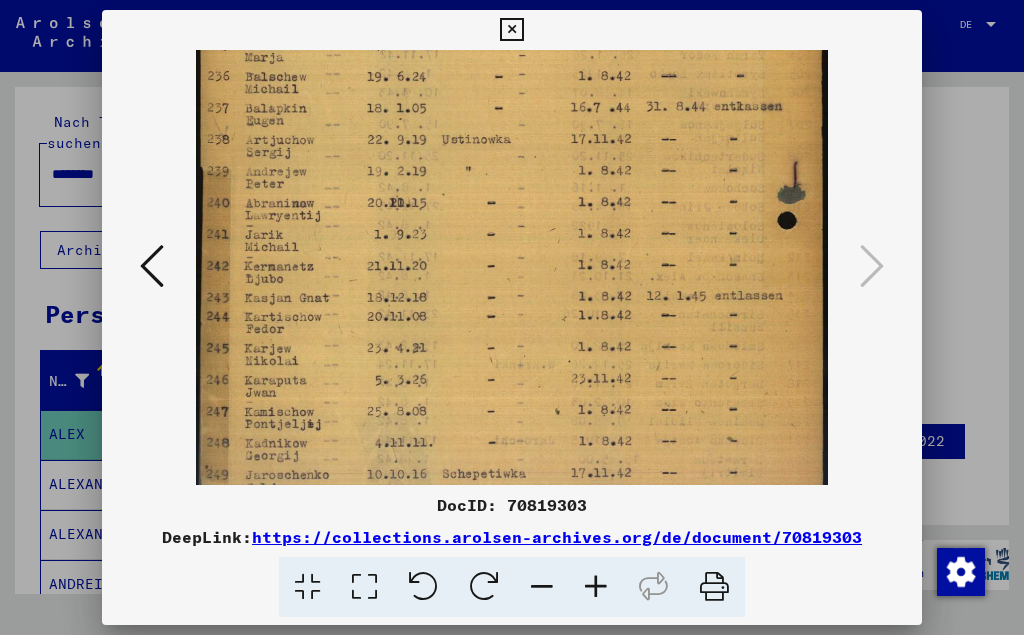 drag, startPoint x: 534, startPoint y: 377, endPoint x: 570, endPoint y: 200, distance: 180.62392 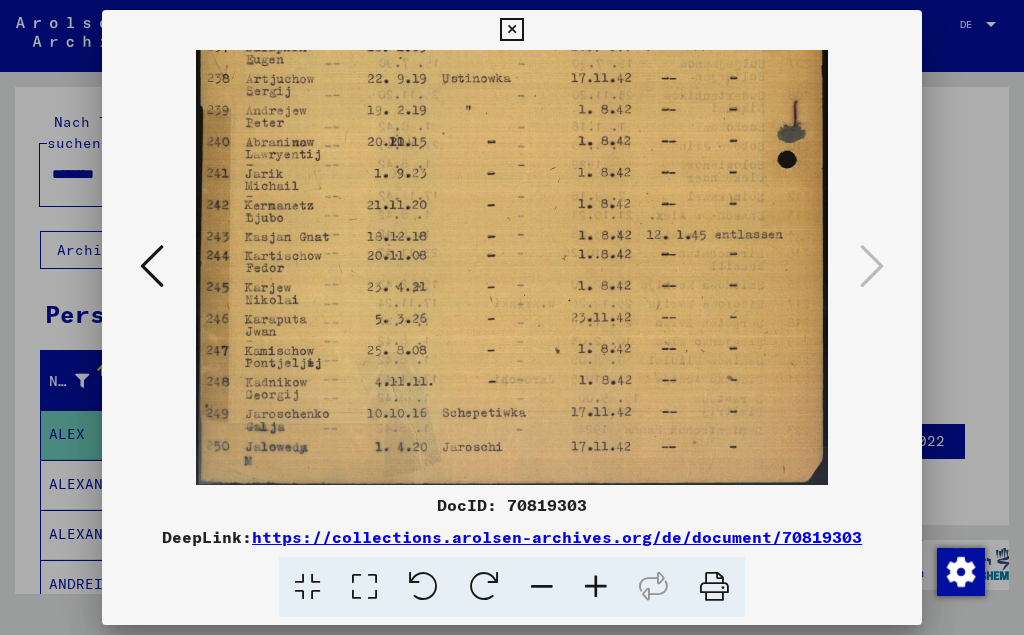 drag, startPoint x: 524, startPoint y: 350, endPoint x: 575, endPoint y: 180, distance: 177.48521 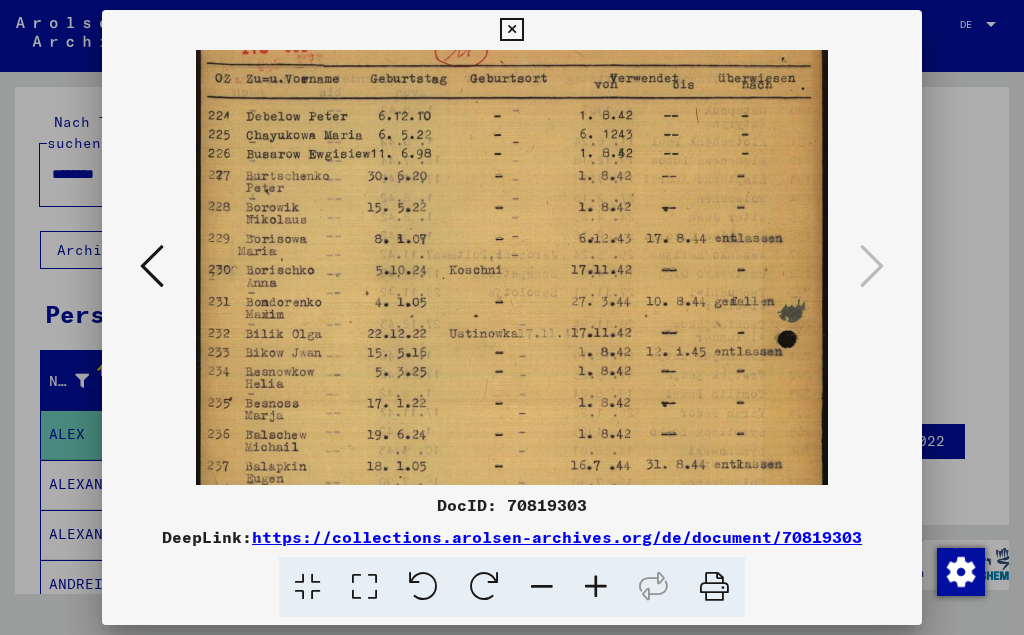 scroll, scrollTop: 0, scrollLeft: 0, axis: both 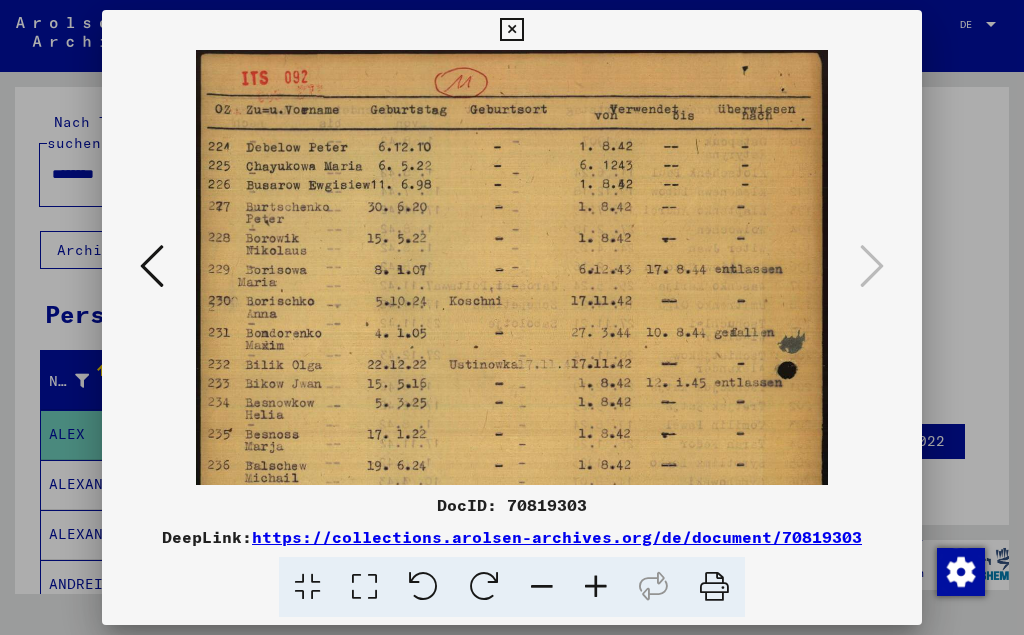 drag, startPoint x: 588, startPoint y: 145, endPoint x: 650, endPoint y: 625, distance: 483.9876 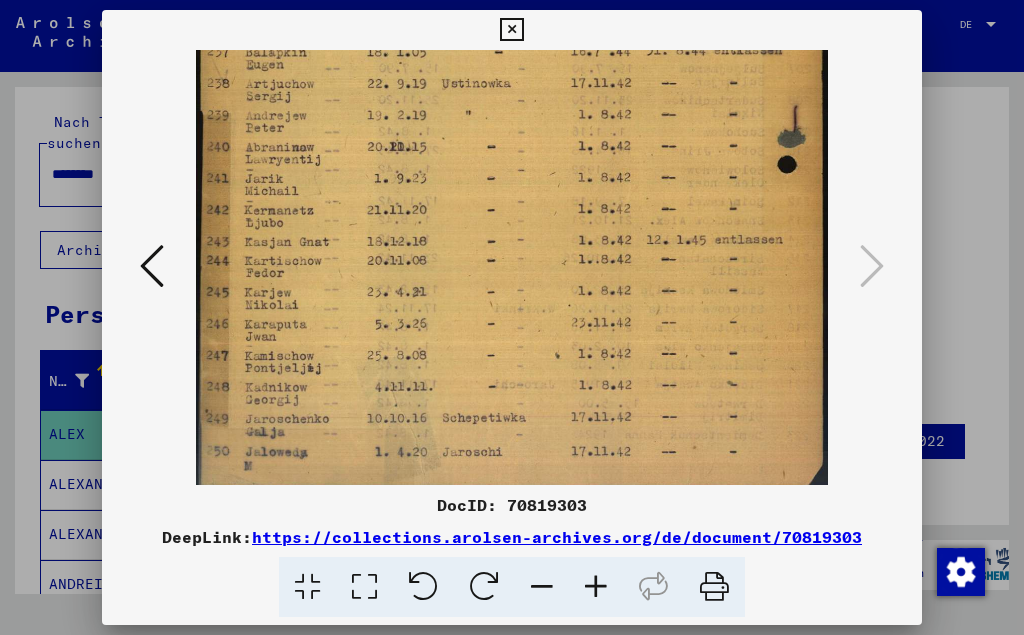 scroll, scrollTop: 450, scrollLeft: 0, axis: vertical 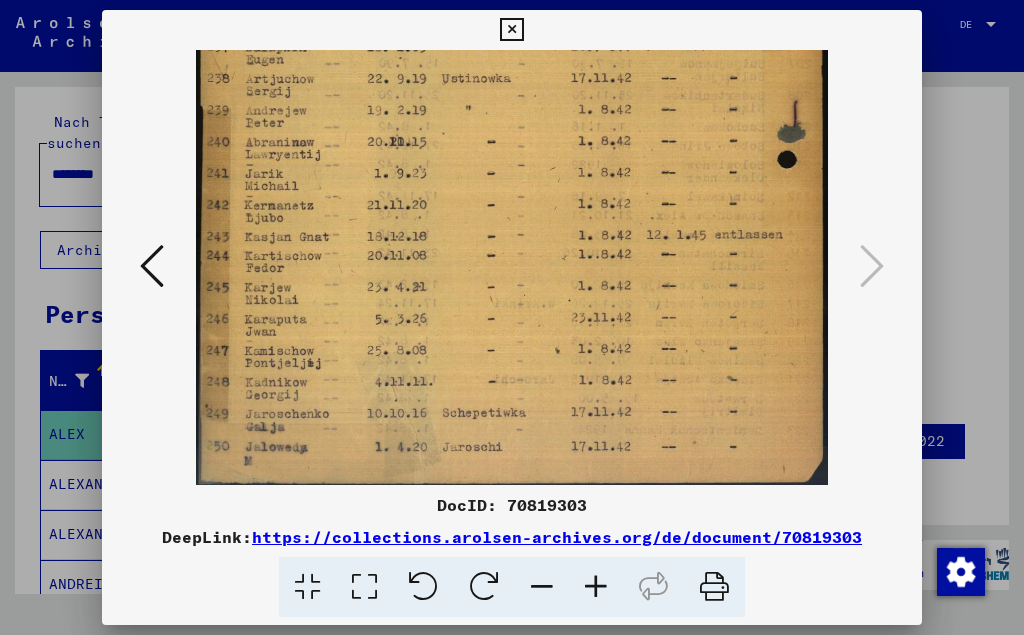 drag, startPoint x: 629, startPoint y: 356, endPoint x: 674, endPoint y: -103, distance: 461.2006 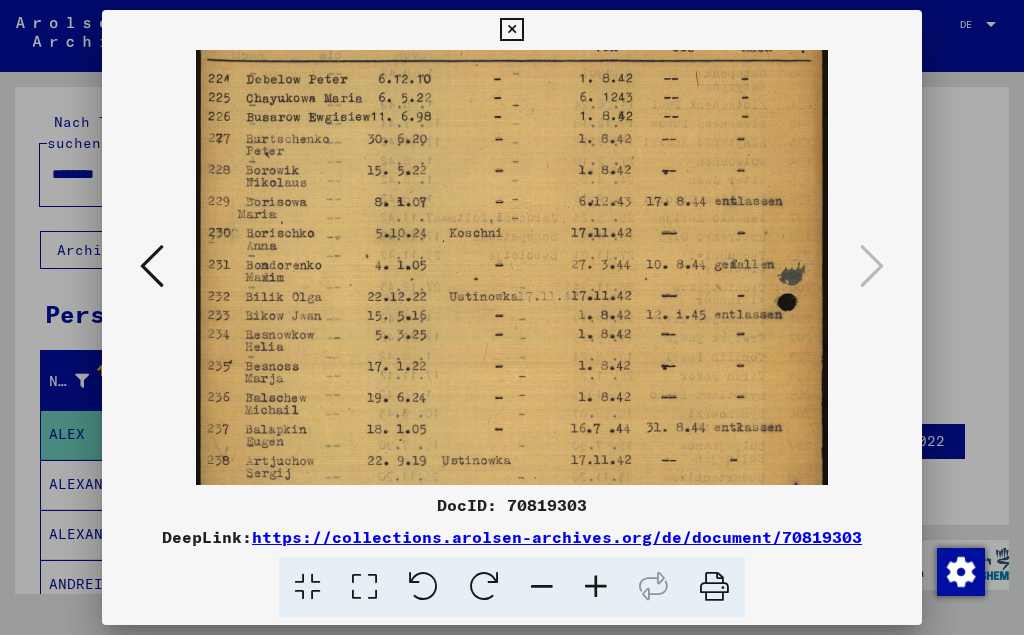 drag, startPoint x: 709, startPoint y: 202, endPoint x: 698, endPoint y: 644, distance: 442.13687 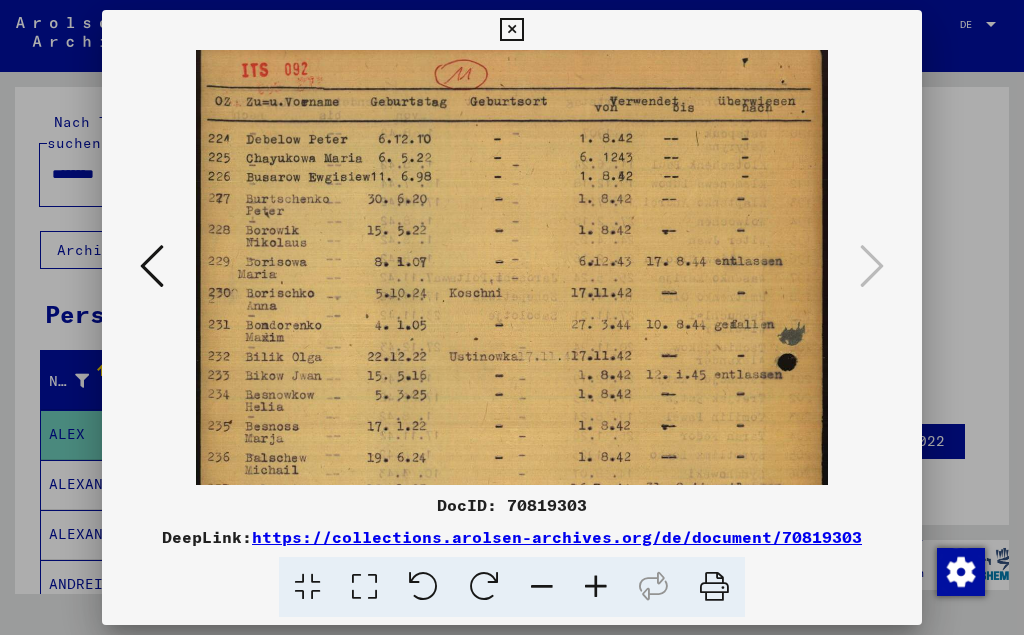 scroll, scrollTop: 0, scrollLeft: 0, axis: both 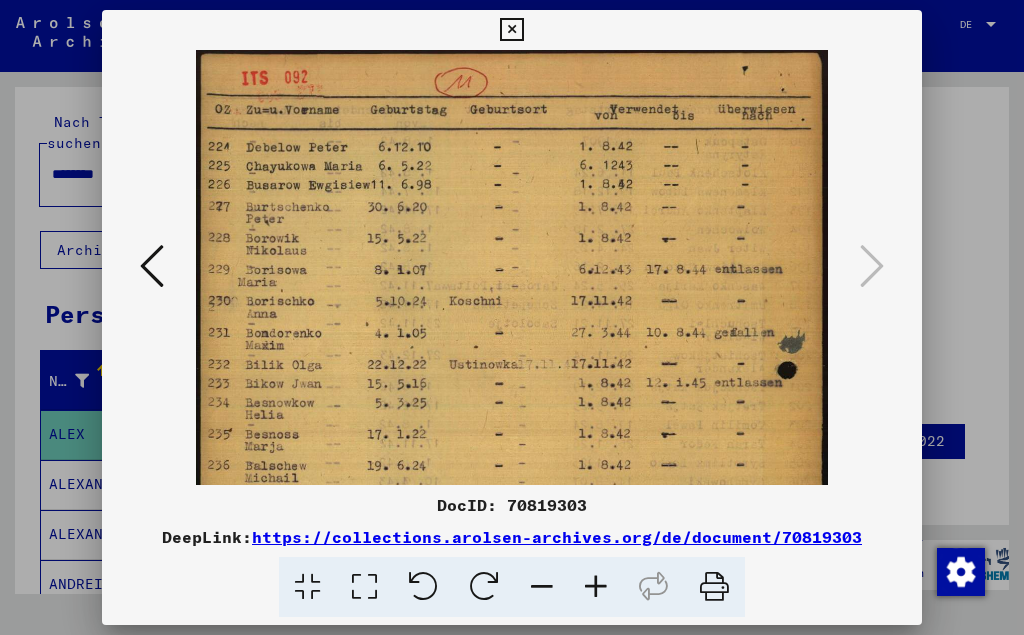 drag, startPoint x: 690, startPoint y: 306, endPoint x: 693, endPoint y: 364, distance: 58.077534 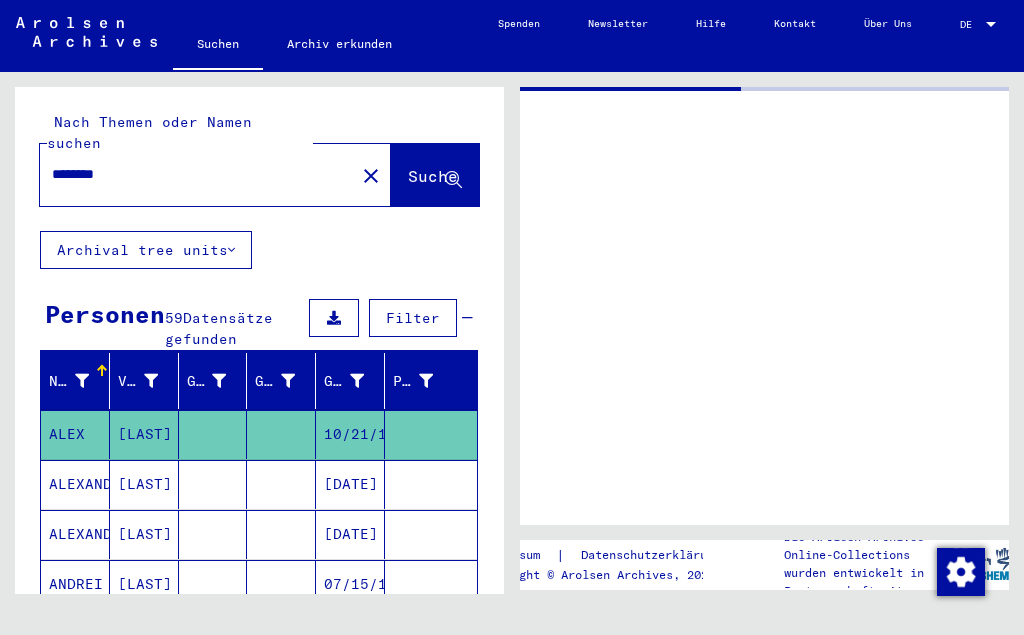 type on "**********" 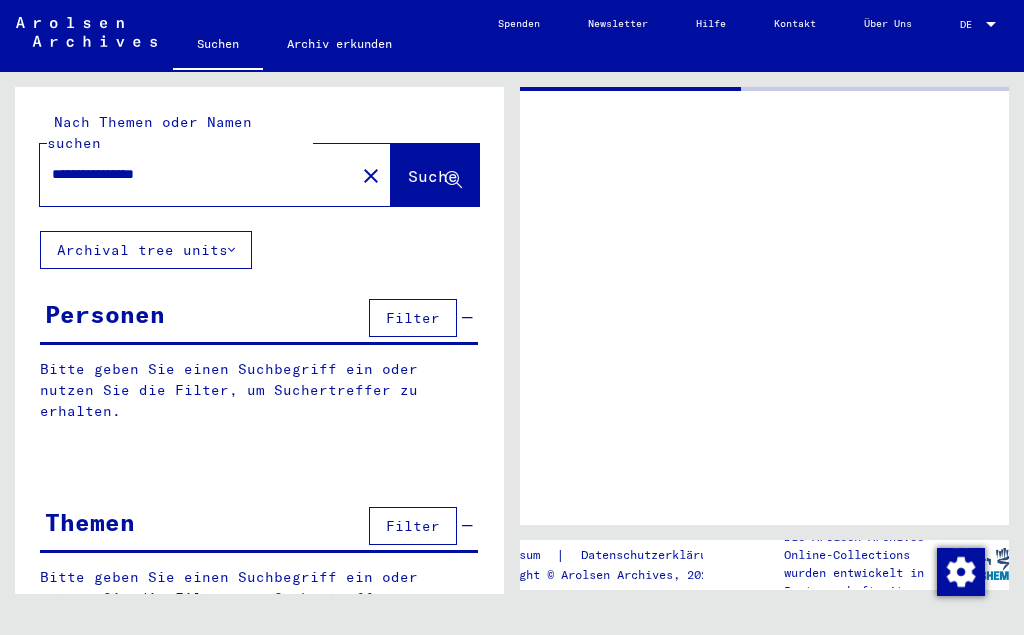 scroll, scrollTop: 0, scrollLeft: 0, axis: both 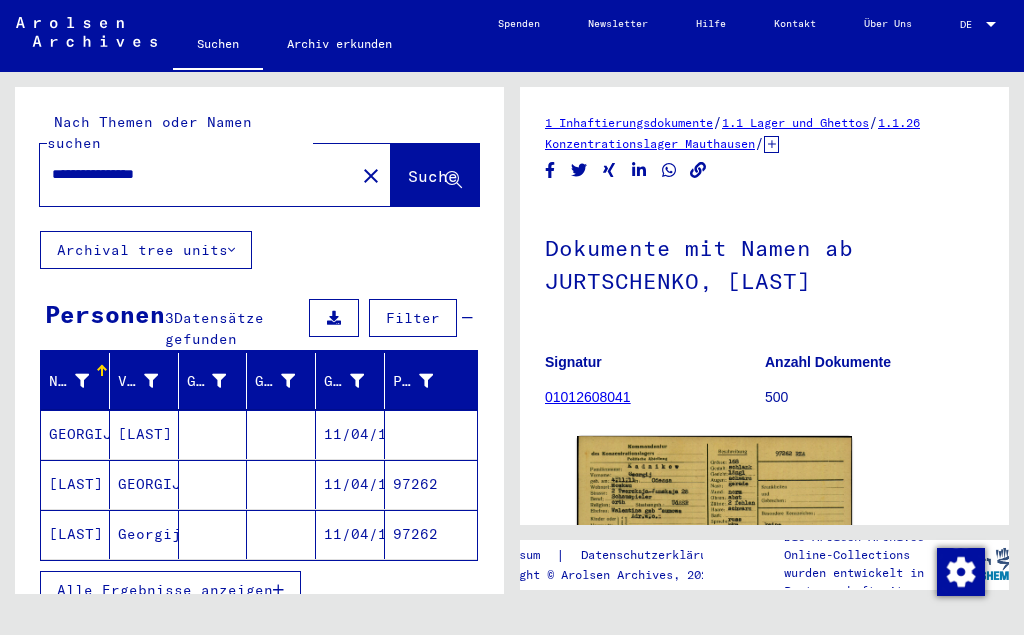 click on "GEORGIJ" at bounding box center [144, 534] 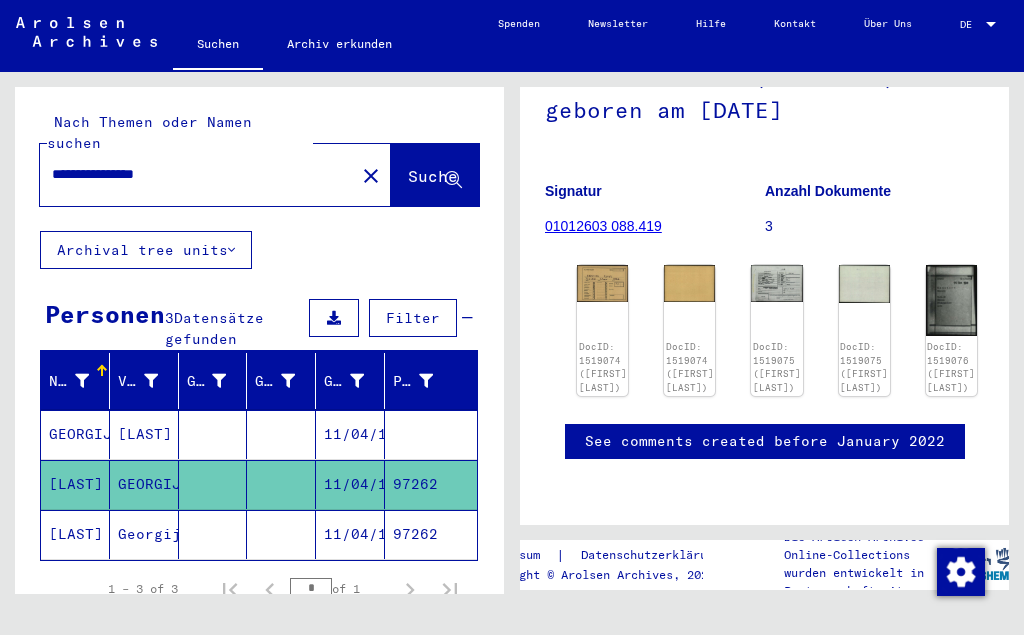scroll, scrollTop: 181, scrollLeft: 0, axis: vertical 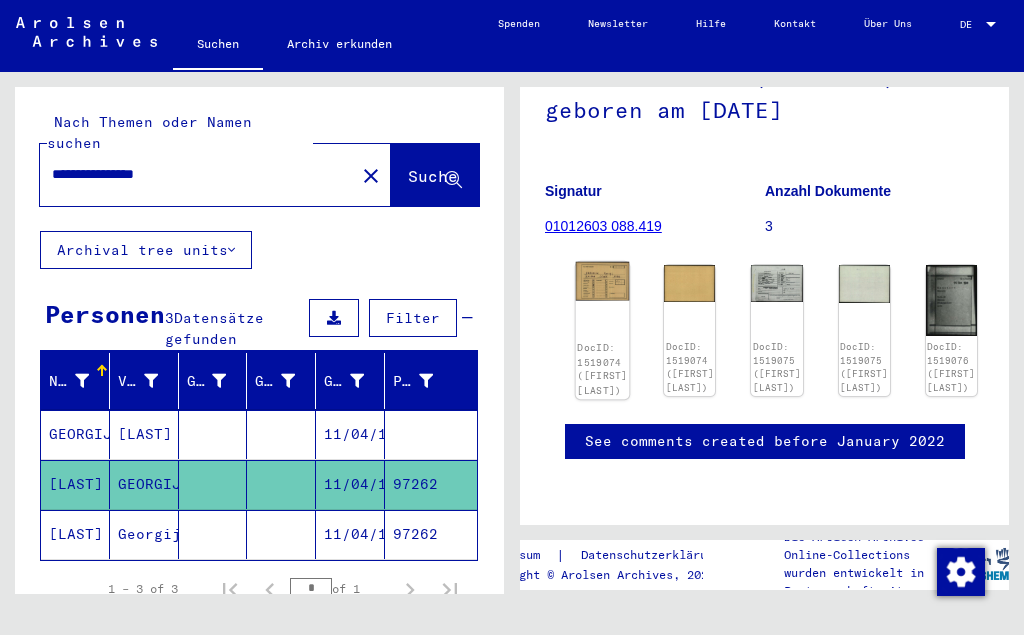 click 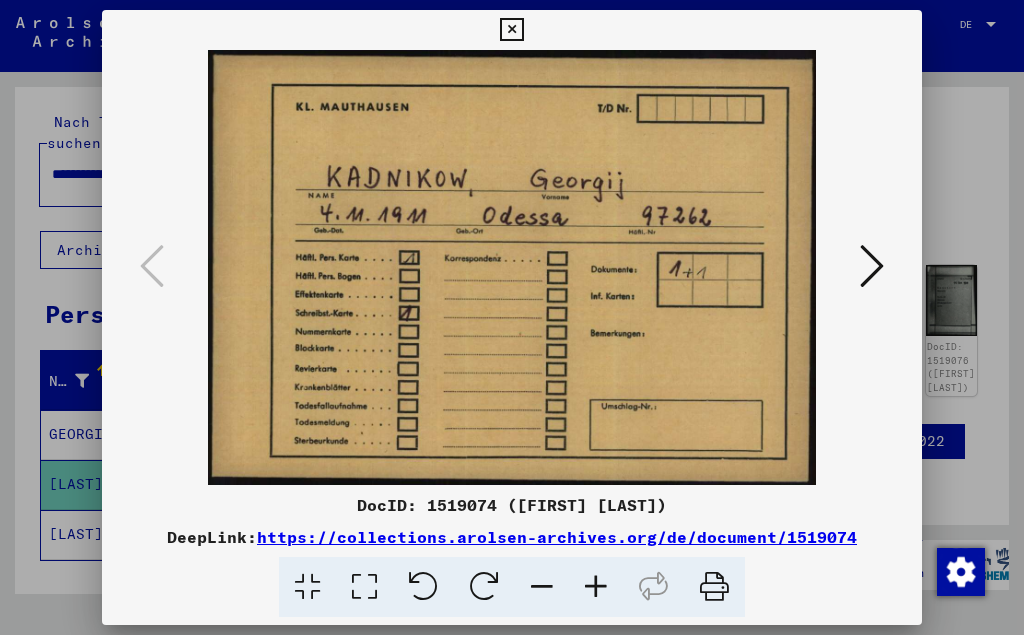 scroll, scrollTop: 0, scrollLeft: 0, axis: both 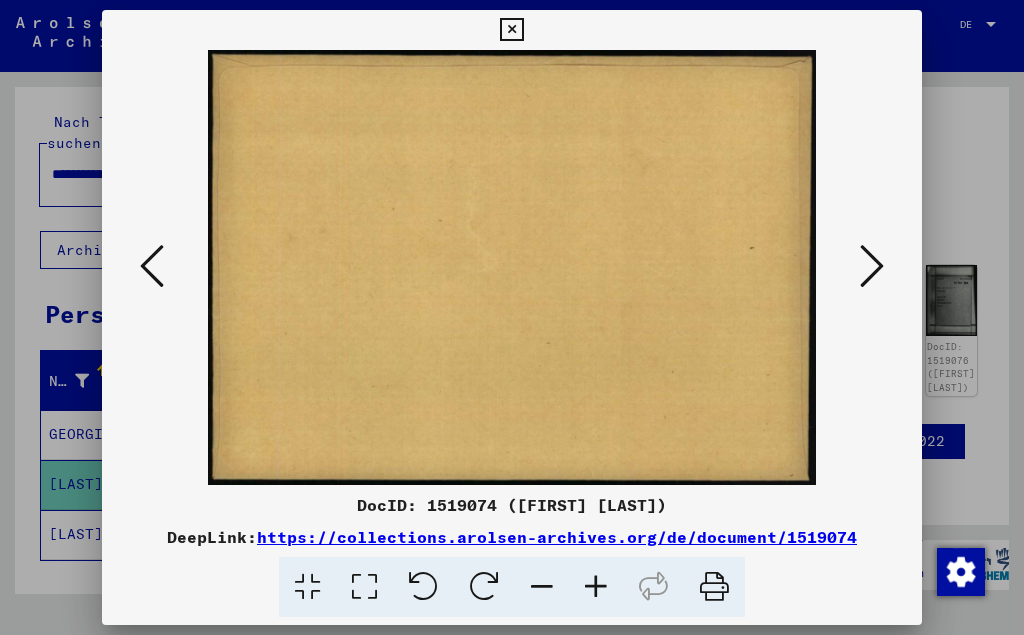 click at bounding box center (872, 266) 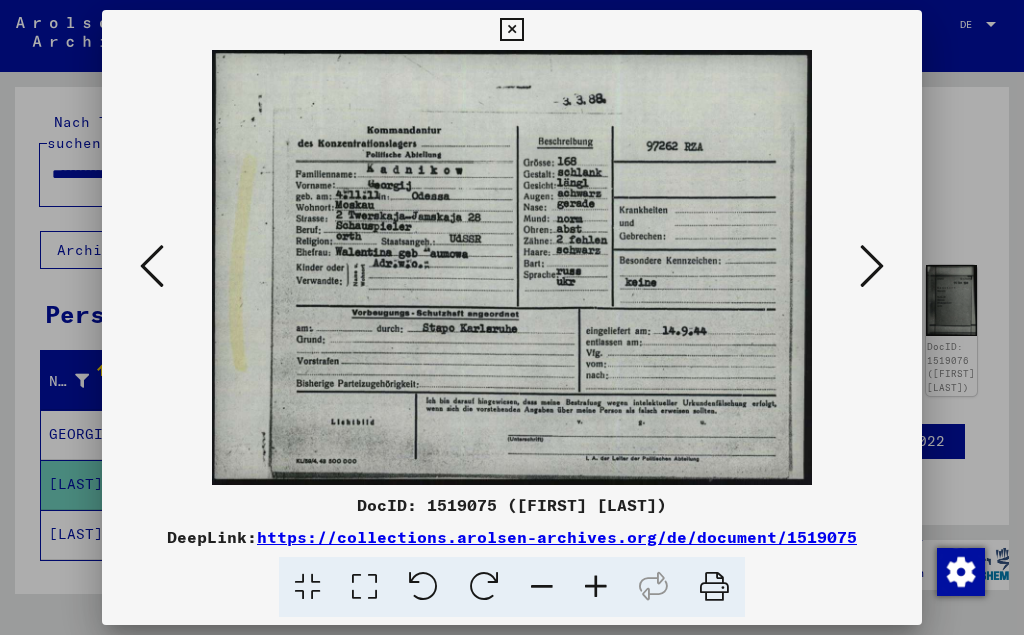 click at bounding box center [596, 587] 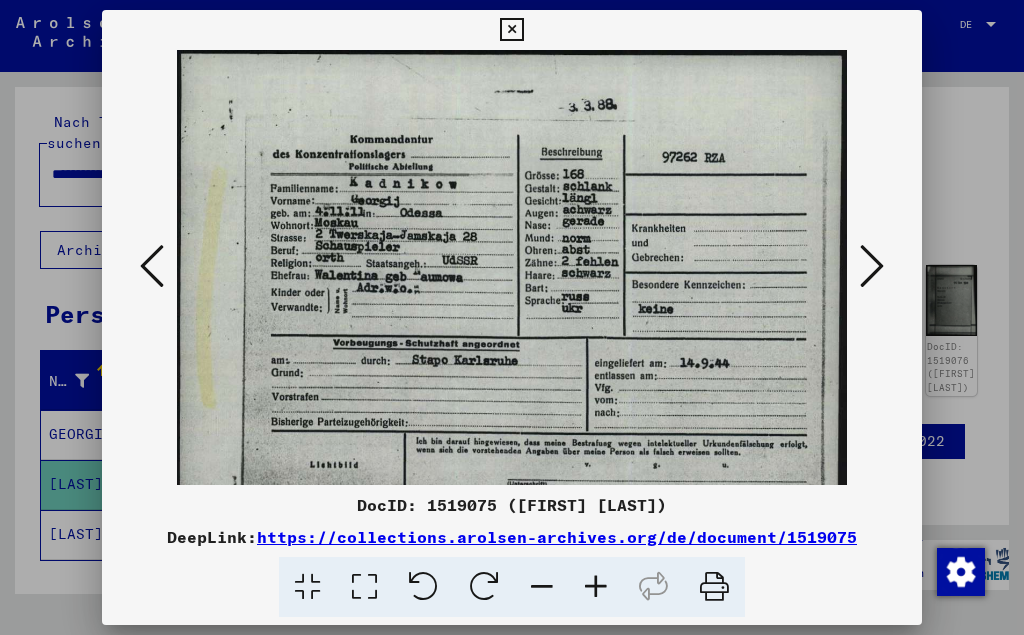 click at bounding box center (596, 587) 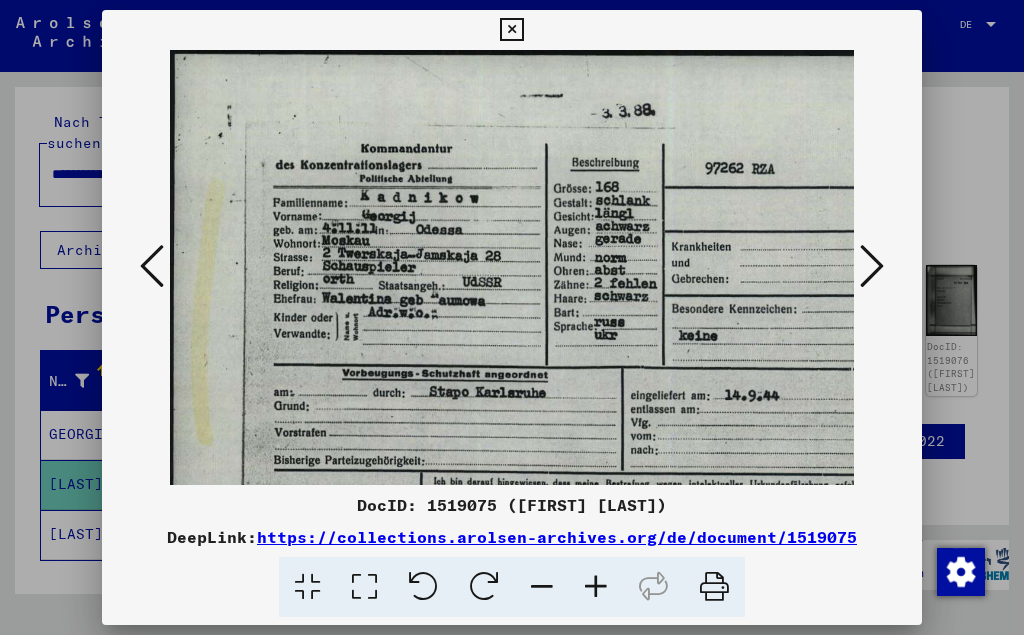 click at bounding box center (596, 587) 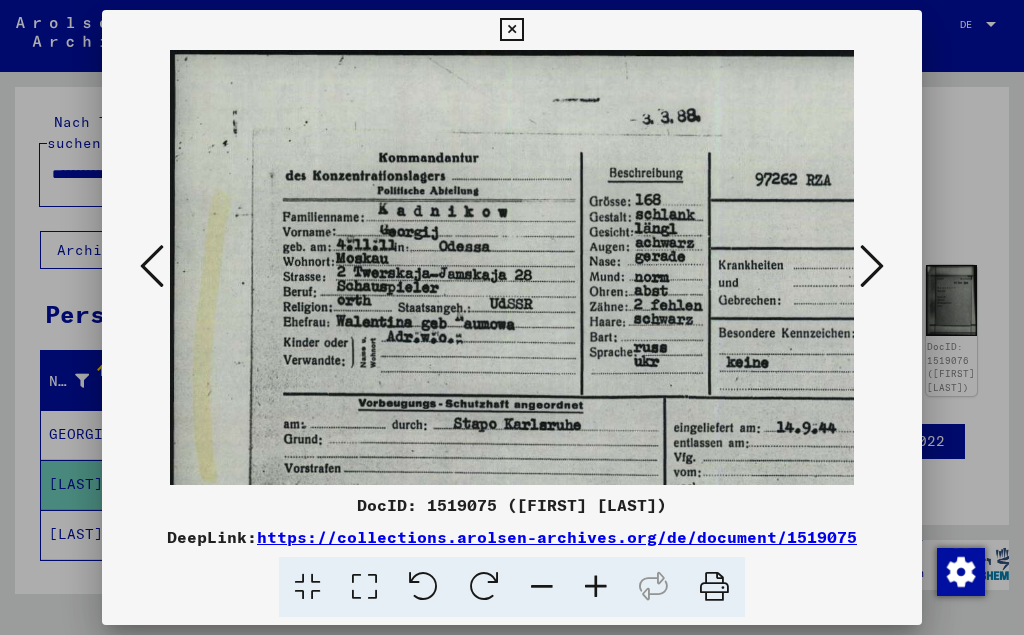 click at bounding box center (596, 587) 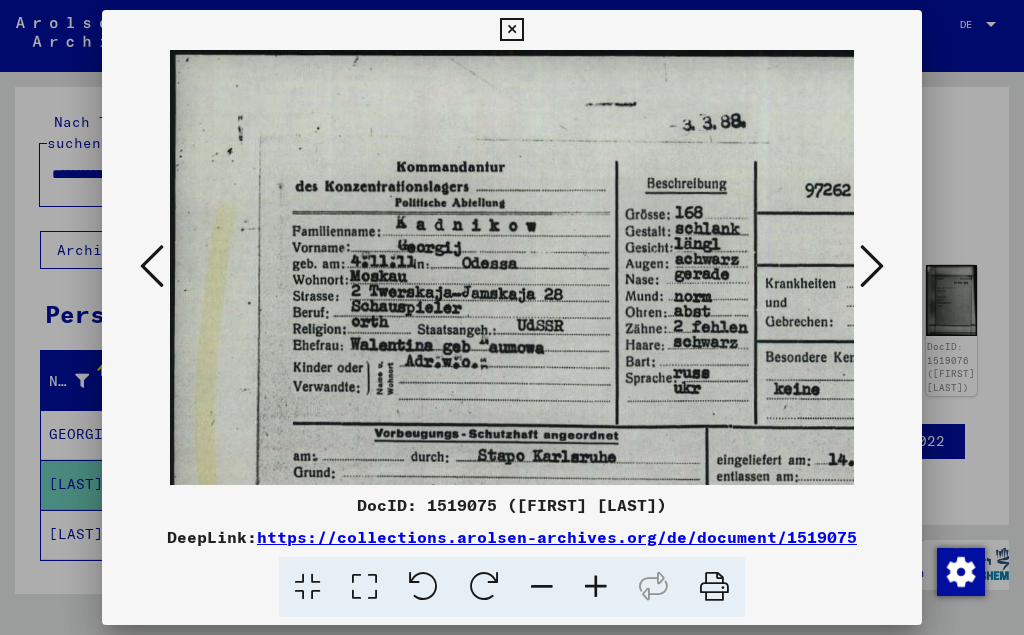 click at bounding box center [596, 587] 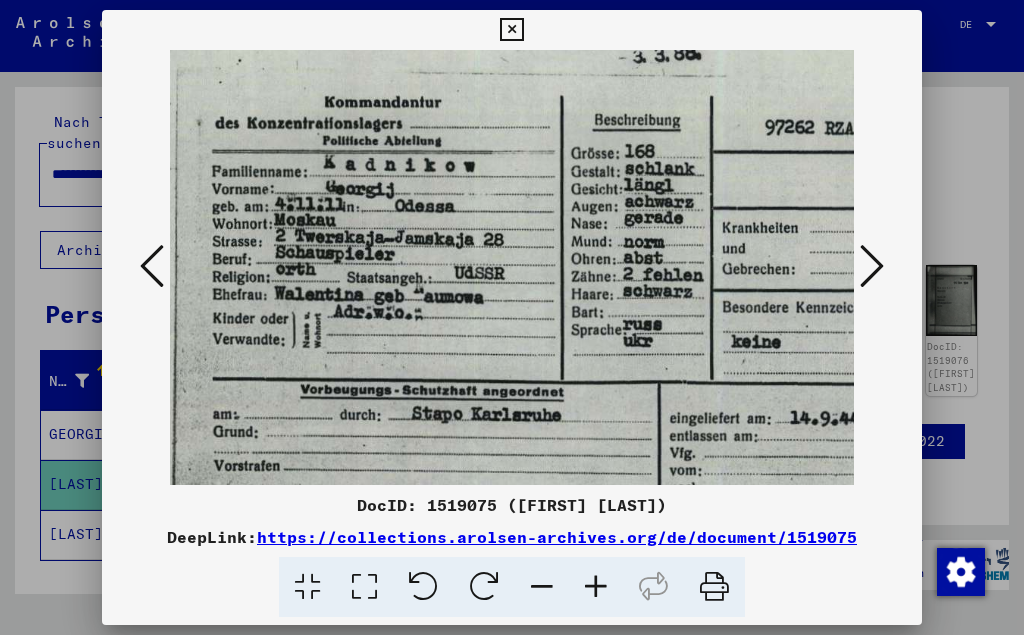 scroll, scrollTop: 74, scrollLeft: 93, axis: both 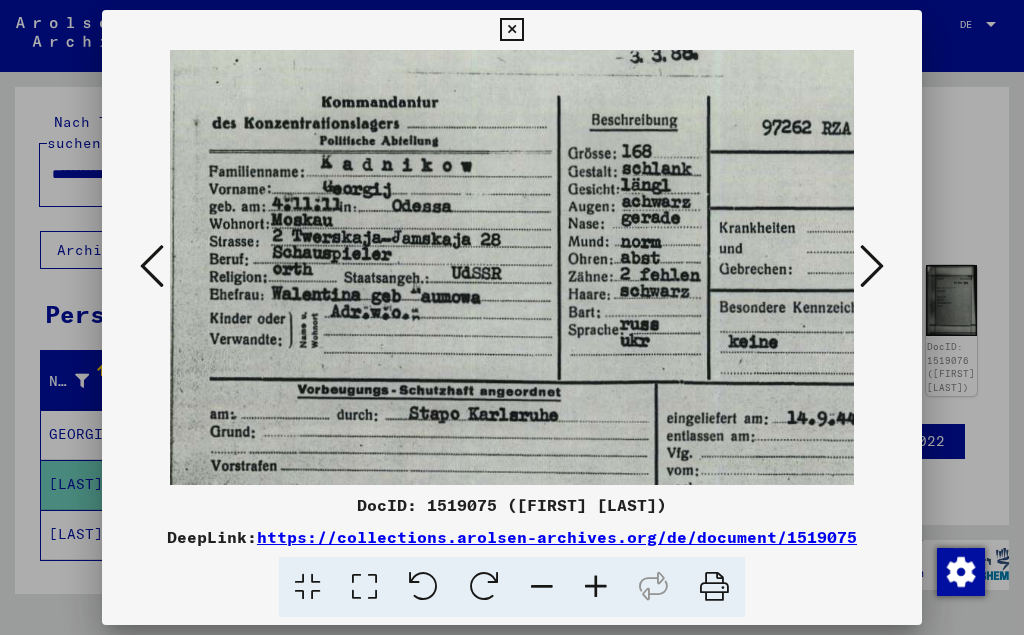 drag, startPoint x: 624, startPoint y: 353, endPoint x: 531, endPoint y: 279, distance: 118.84864 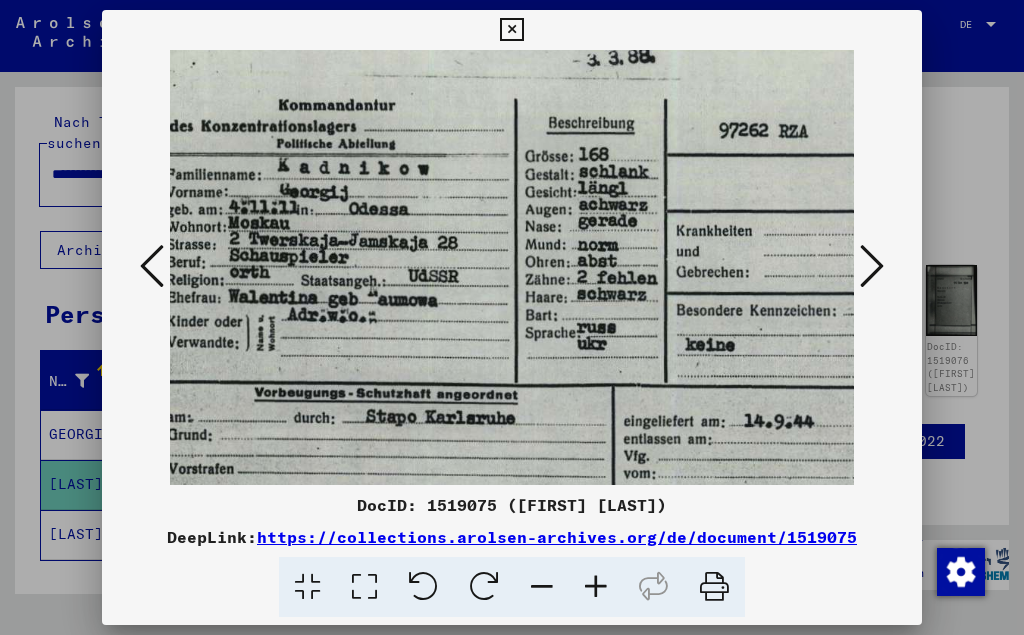 drag, startPoint x: 546, startPoint y: 332, endPoint x: 500, endPoint y: 335, distance: 46.09772 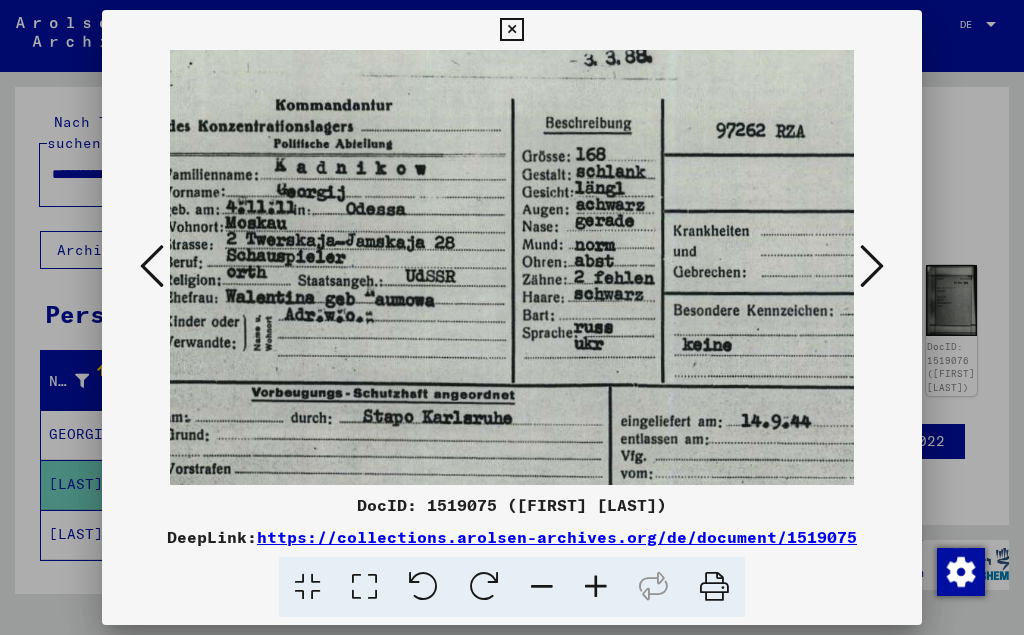 click at bounding box center [872, 266] 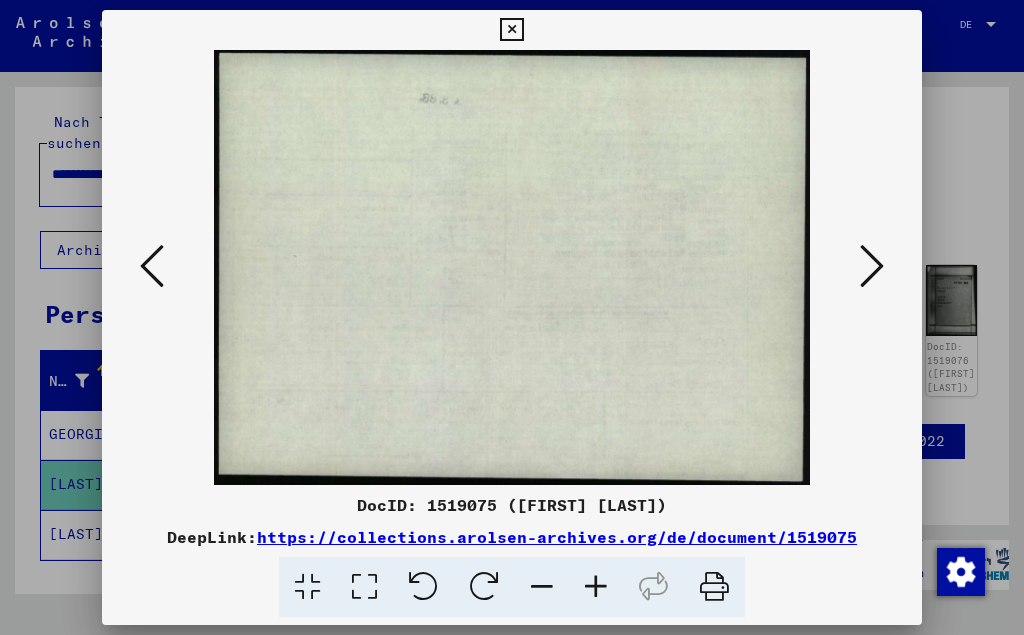 scroll, scrollTop: 0, scrollLeft: 0, axis: both 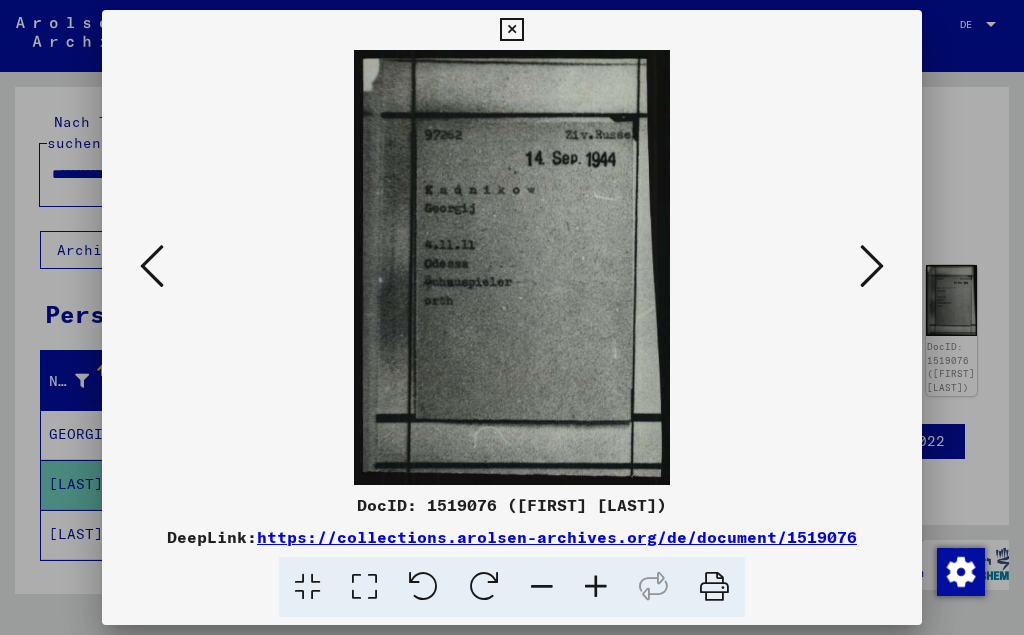 click at bounding box center (152, 266) 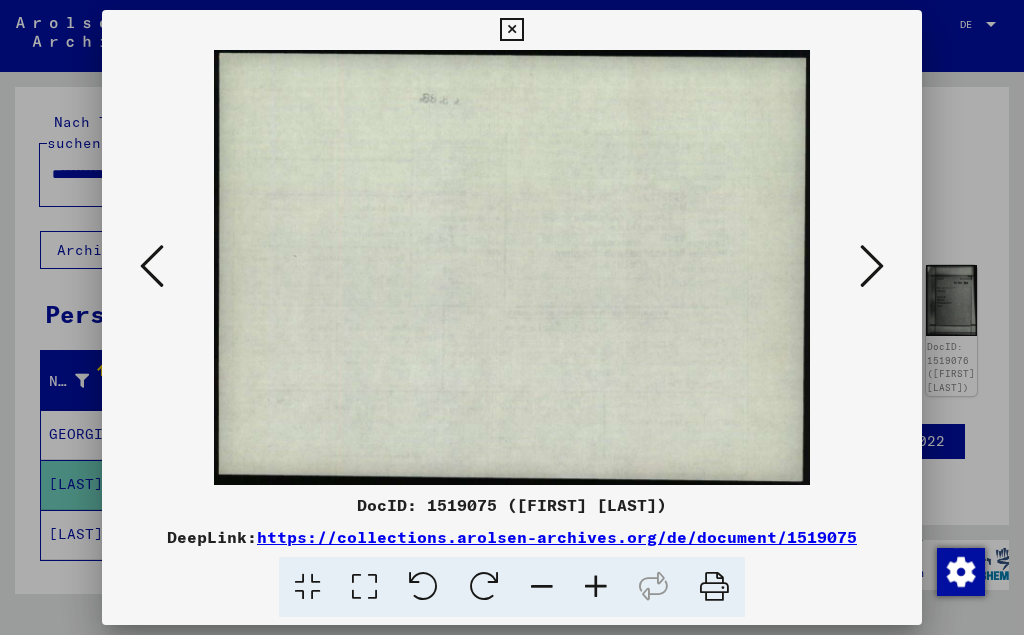 click at bounding box center (152, 266) 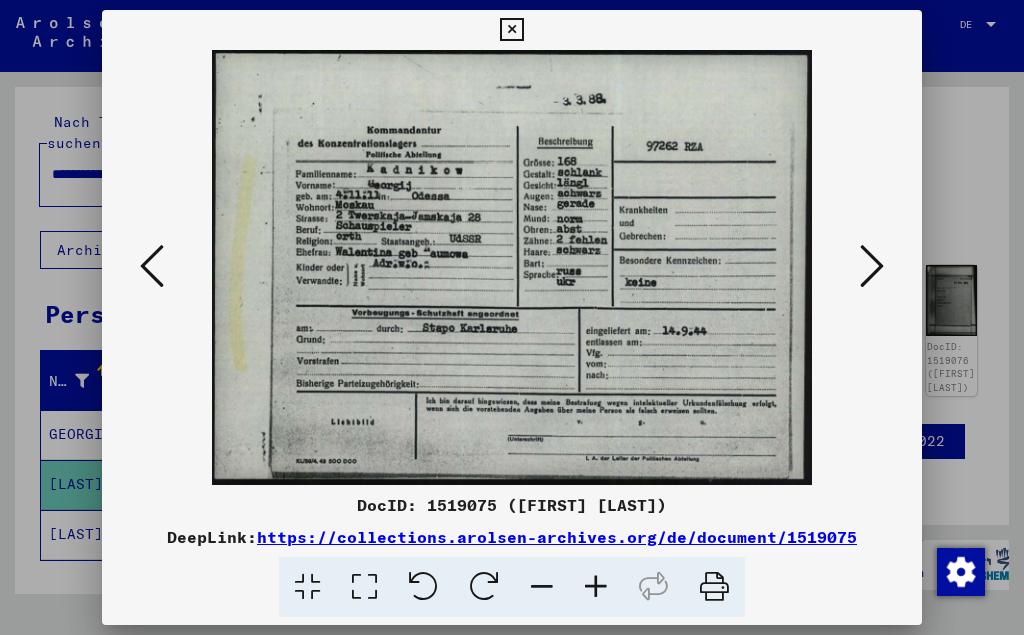 click at bounding box center (872, 266) 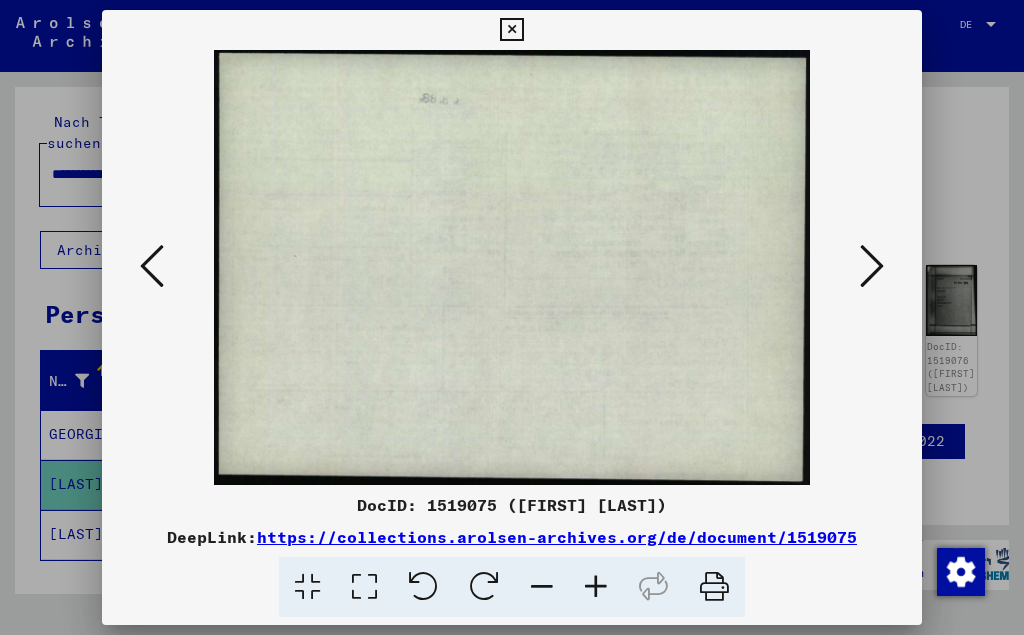 click at bounding box center [872, 266] 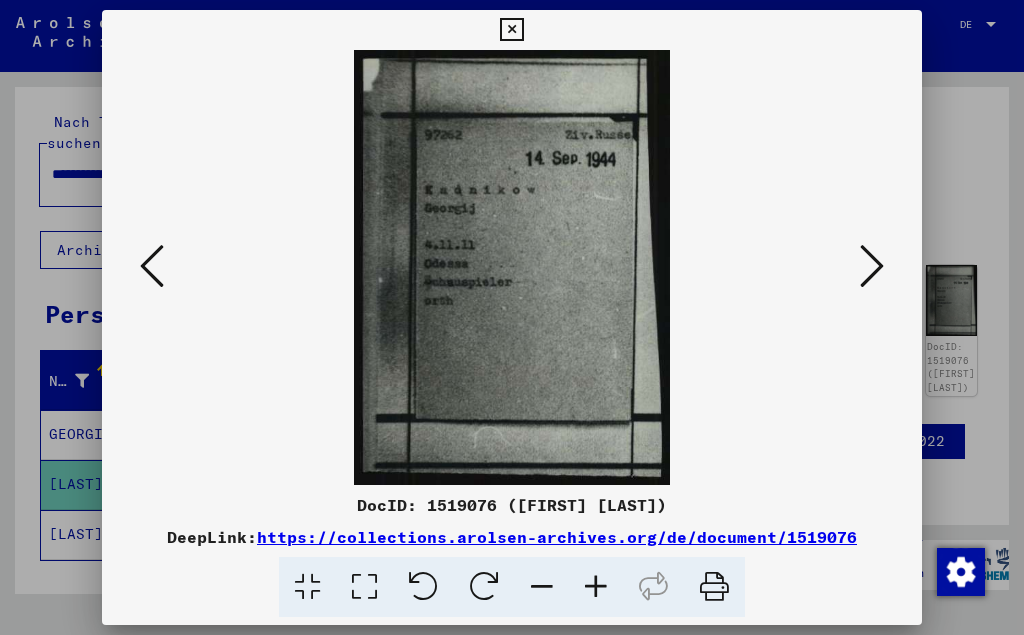 click at bounding box center (872, 266) 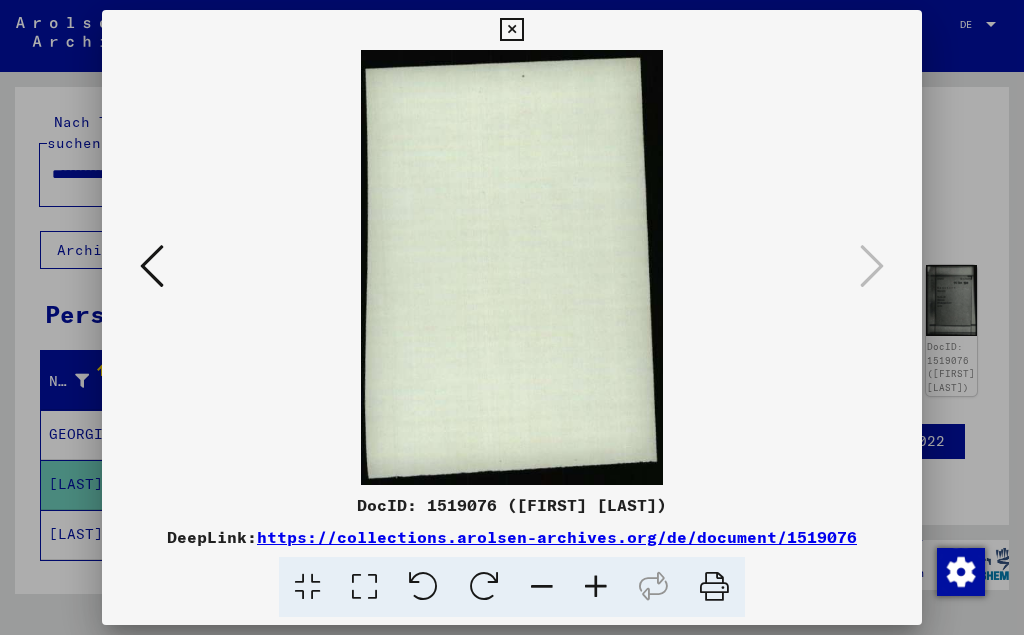 click at bounding box center (872, 266) 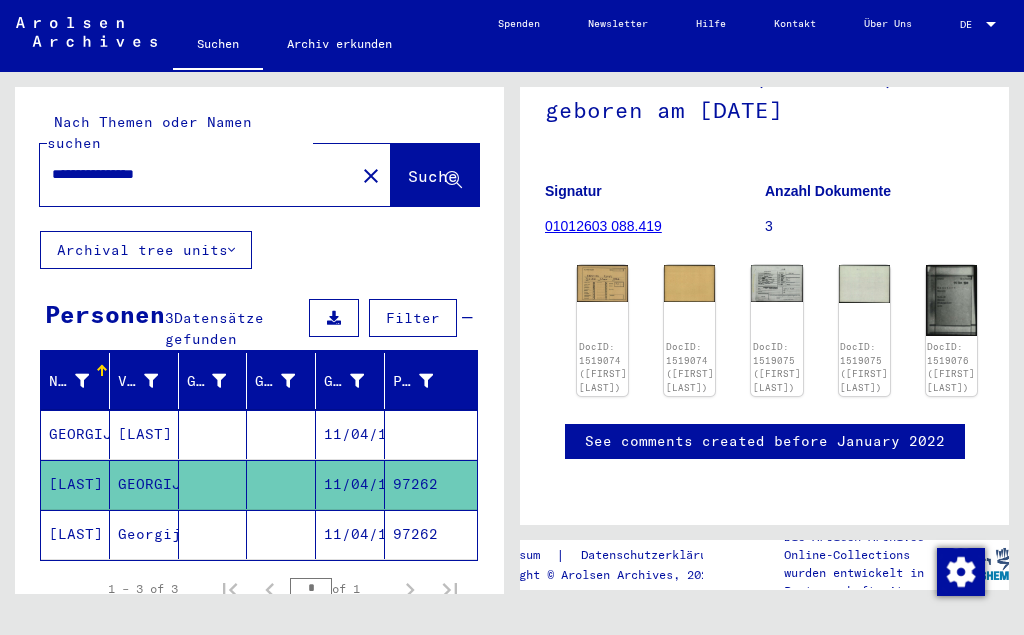 scroll, scrollTop: 275, scrollLeft: 0, axis: vertical 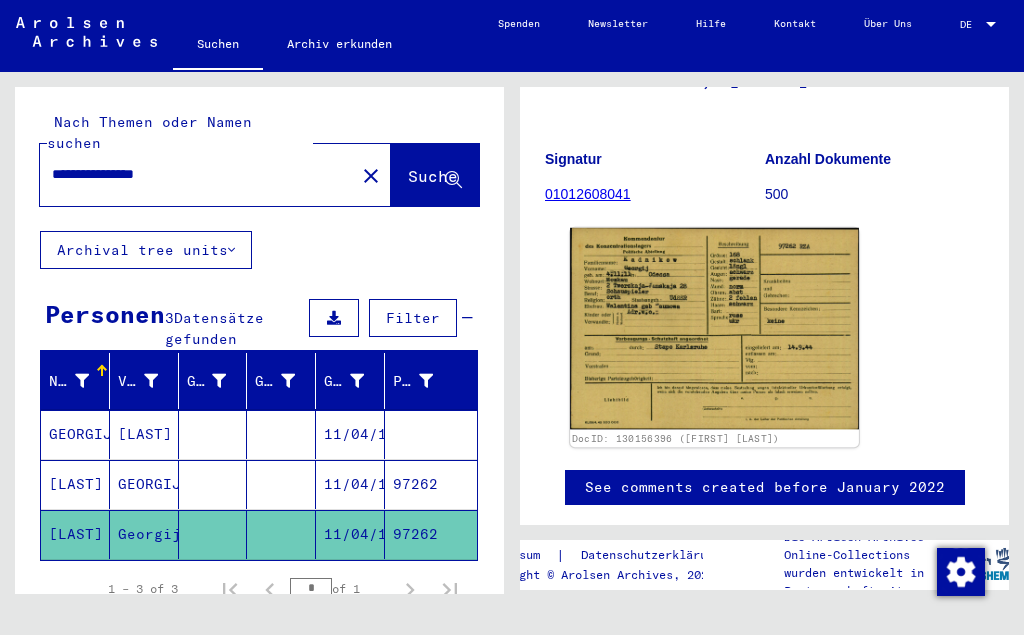click 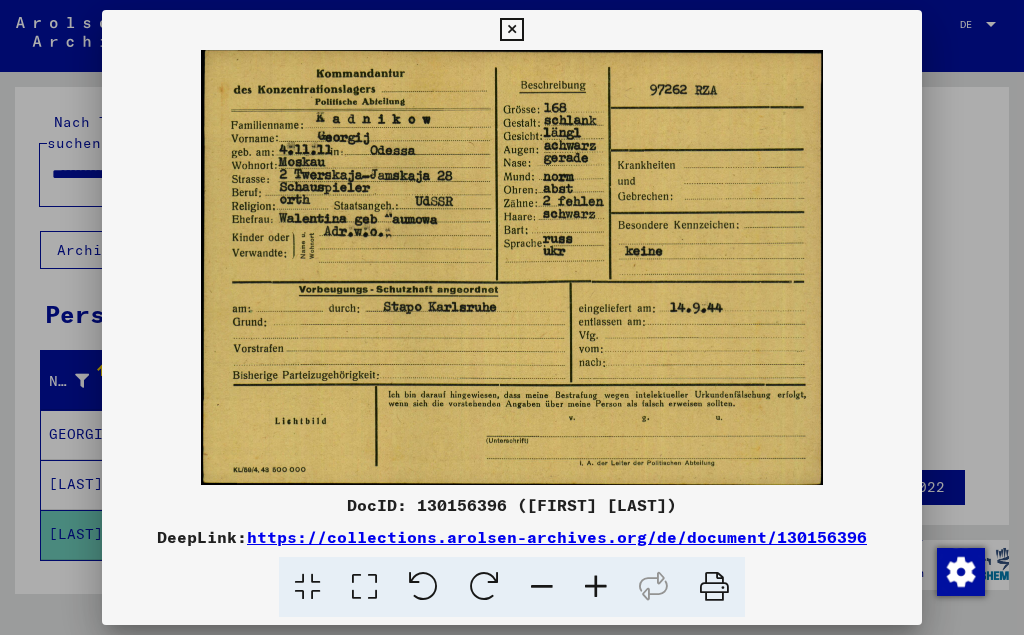 click at bounding box center [511, 267] 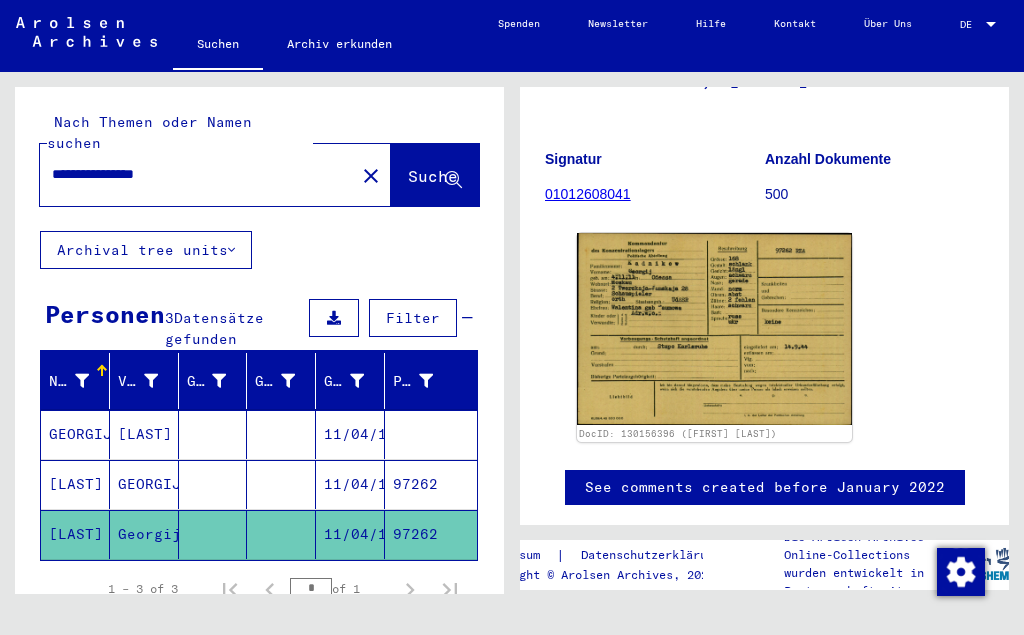 scroll, scrollTop: 0, scrollLeft: 0, axis: both 